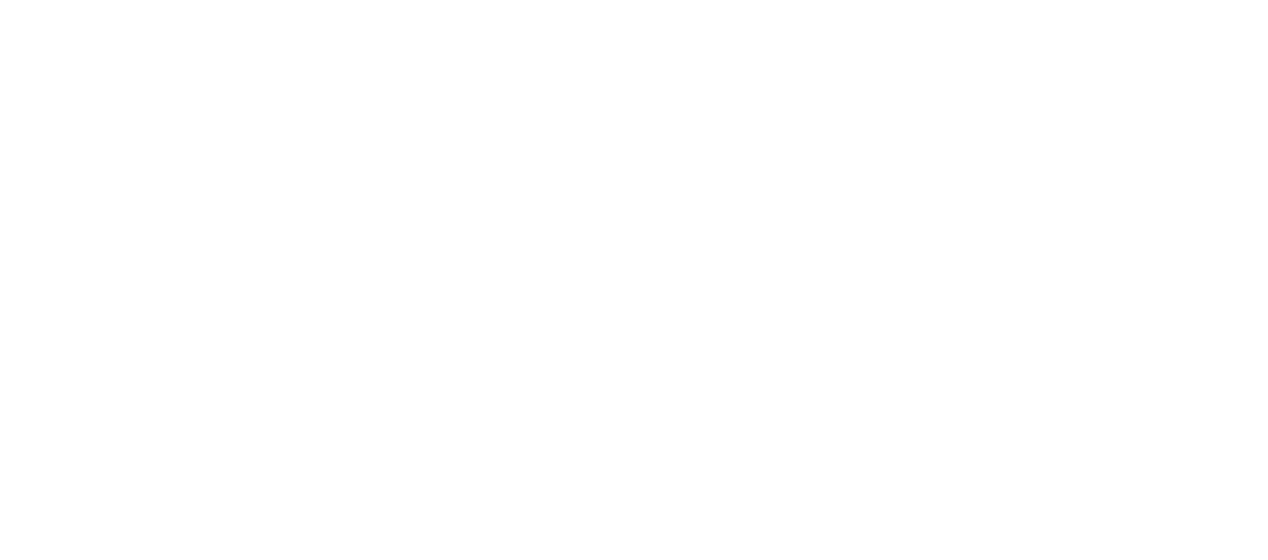 scroll, scrollTop: 0, scrollLeft: 0, axis: both 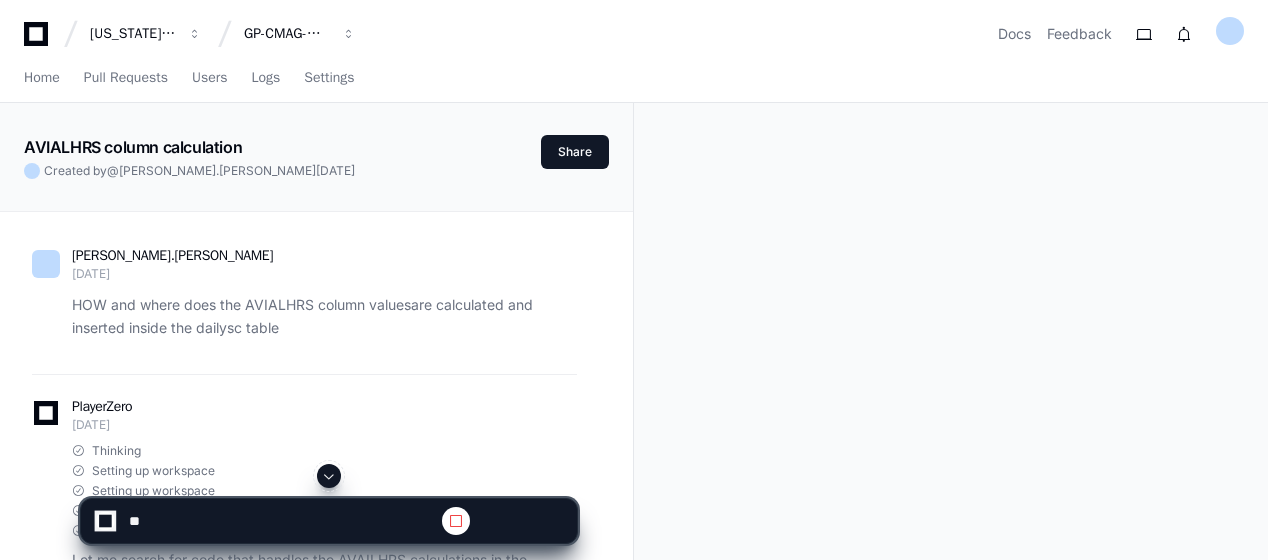 click 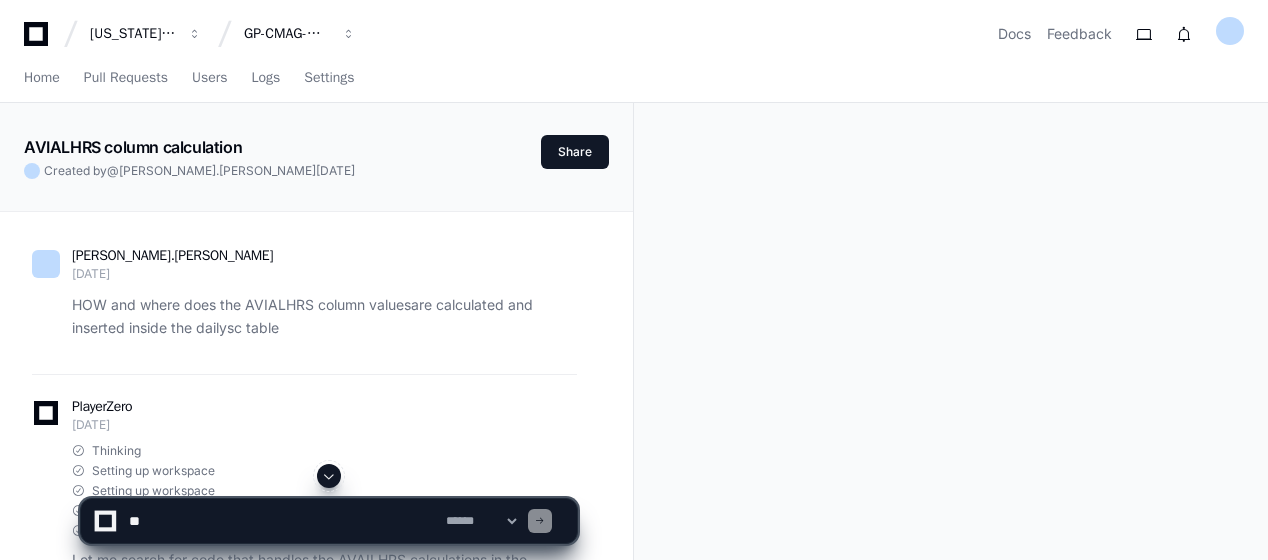 click 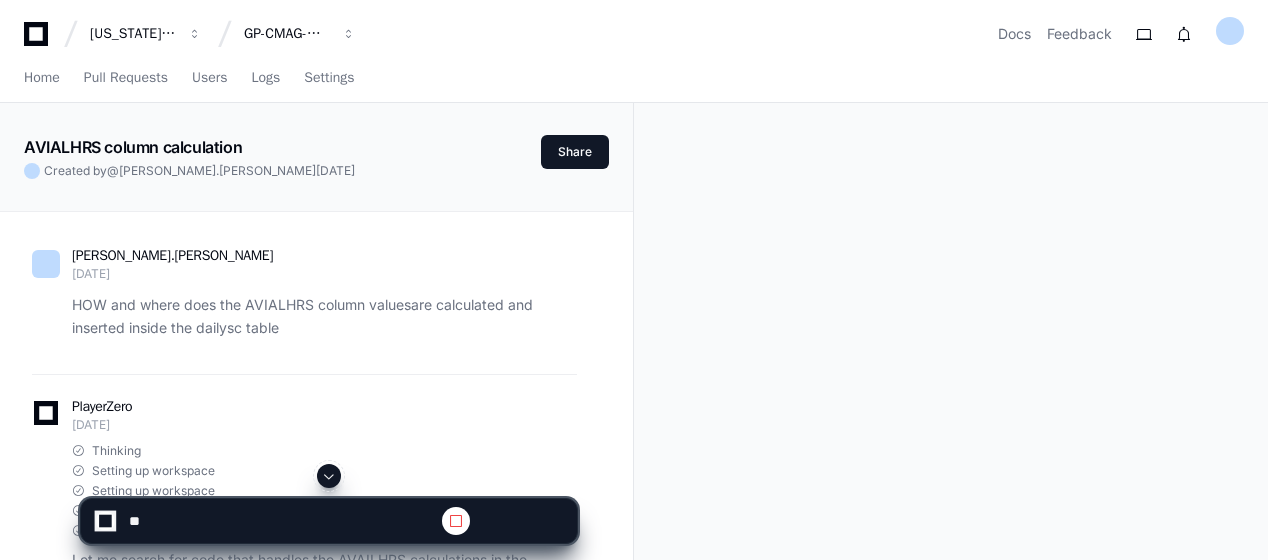 click 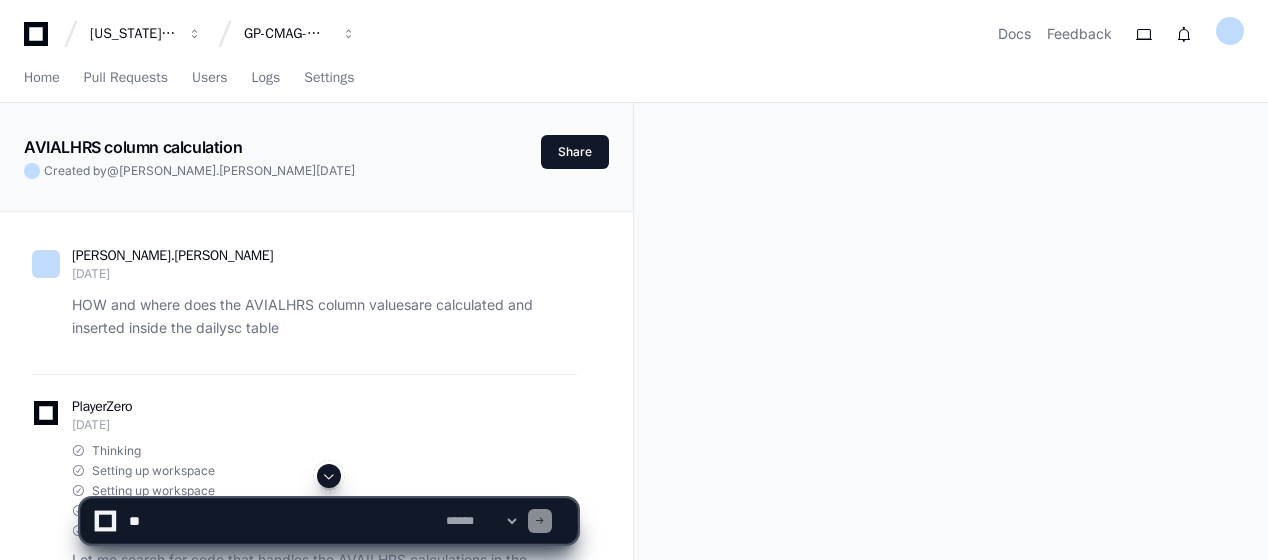 click 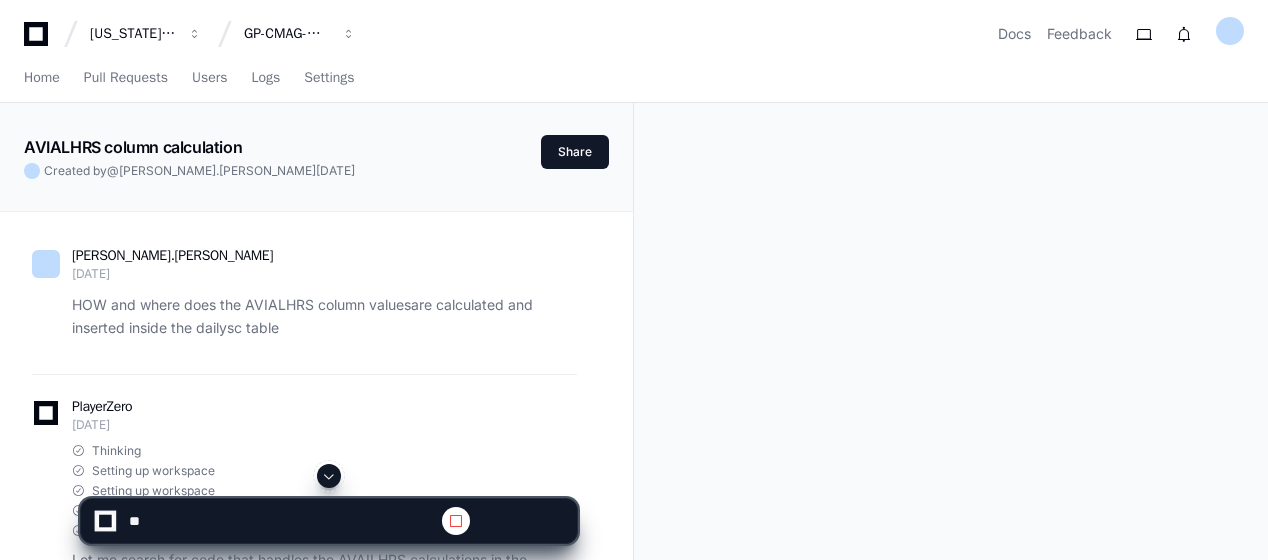 click 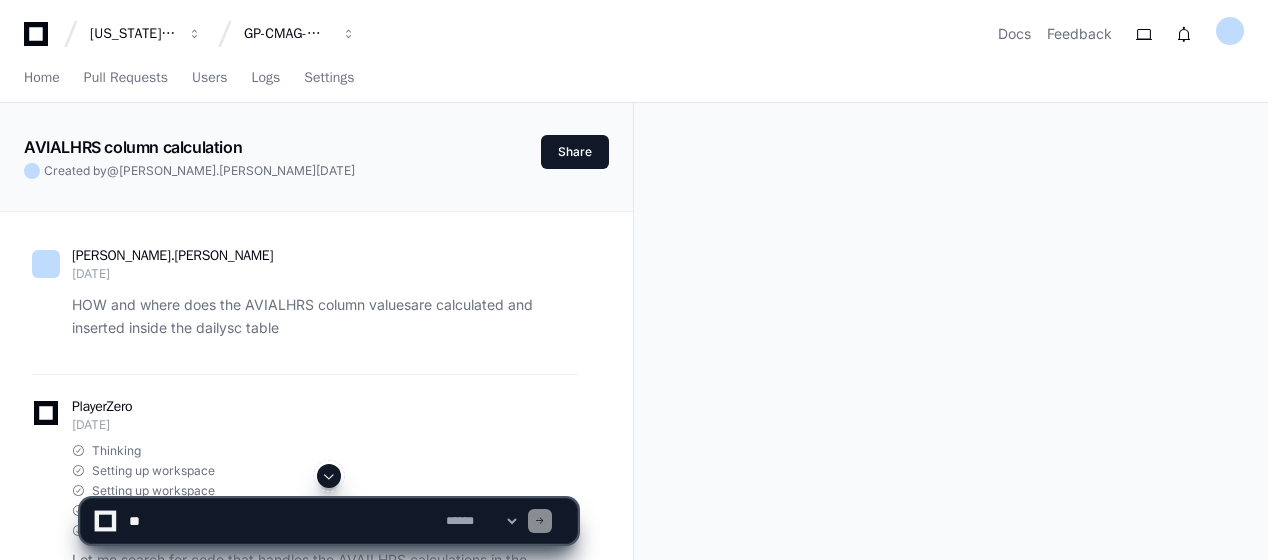click 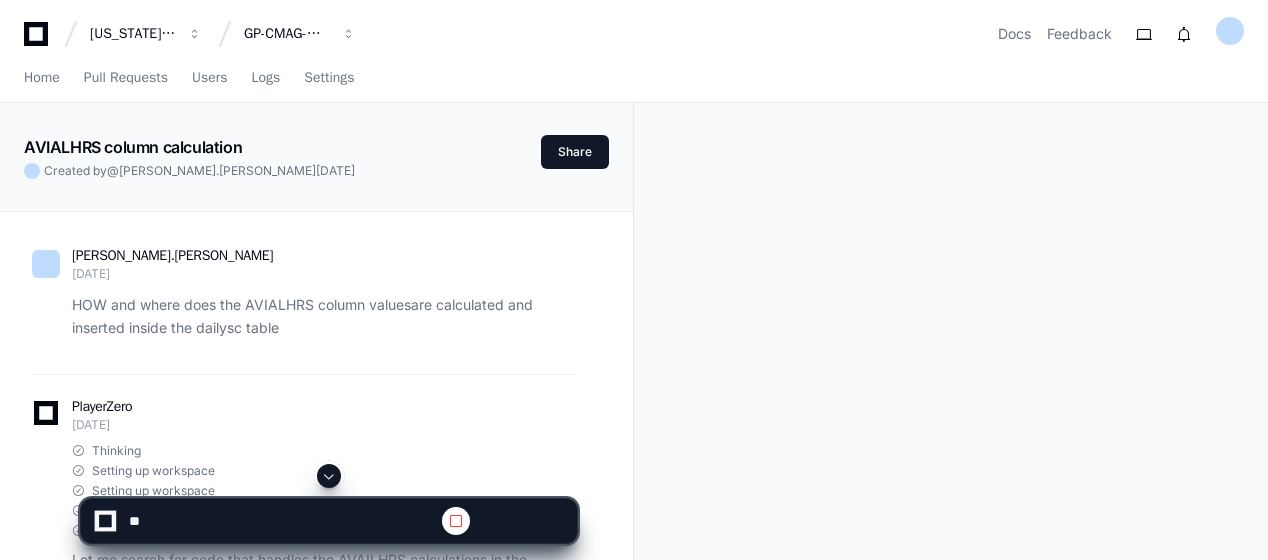 click 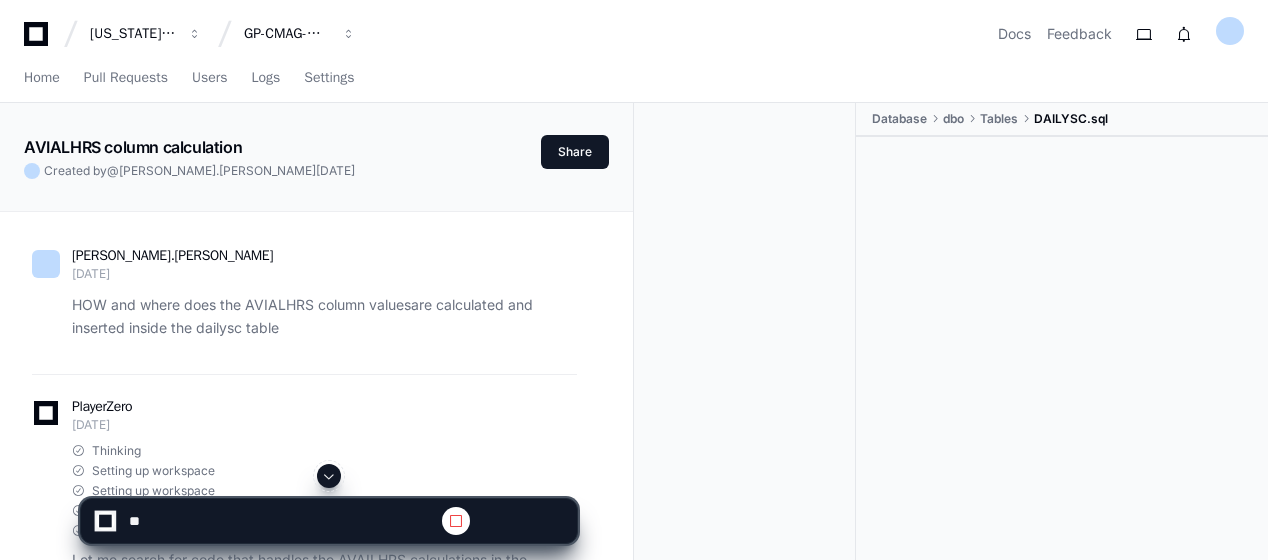 scroll, scrollTop: 45326, scrollLeft: 0, axis: vertical 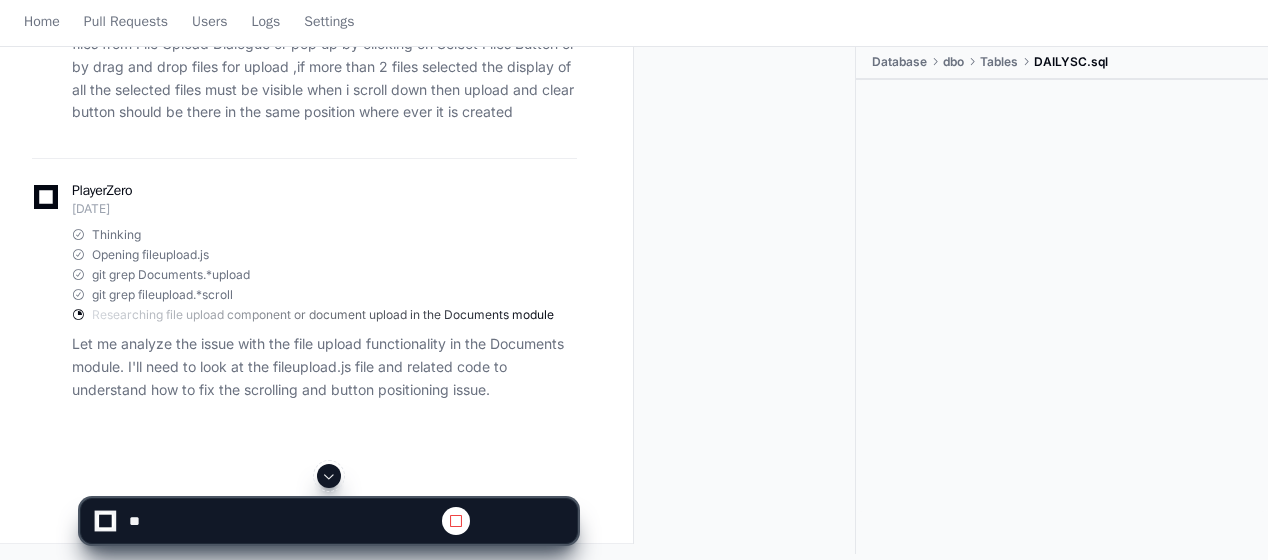 click 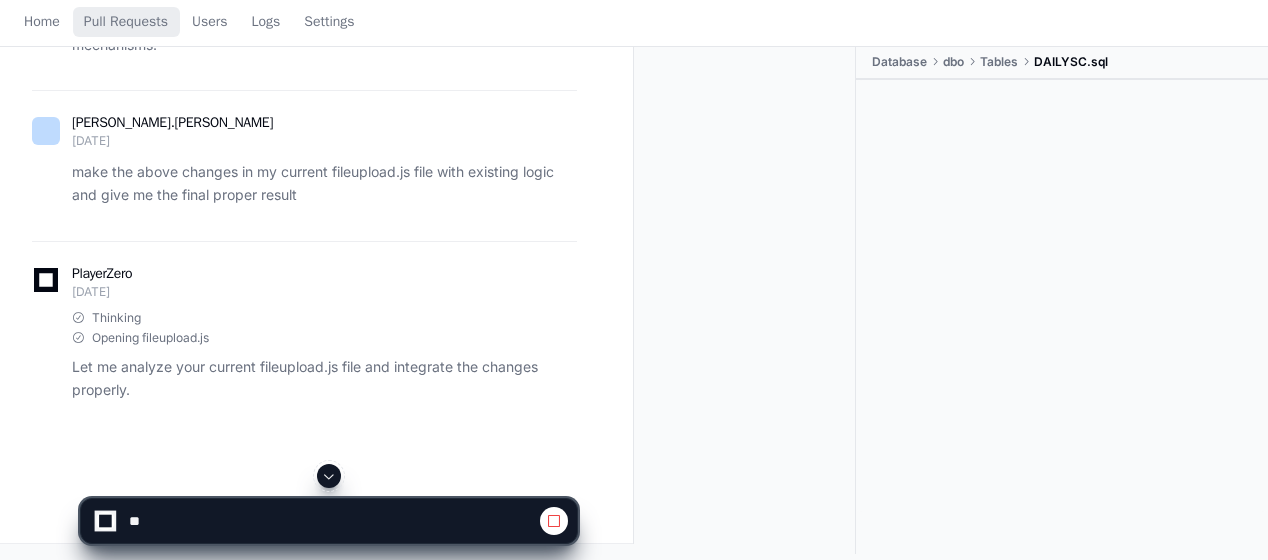 click 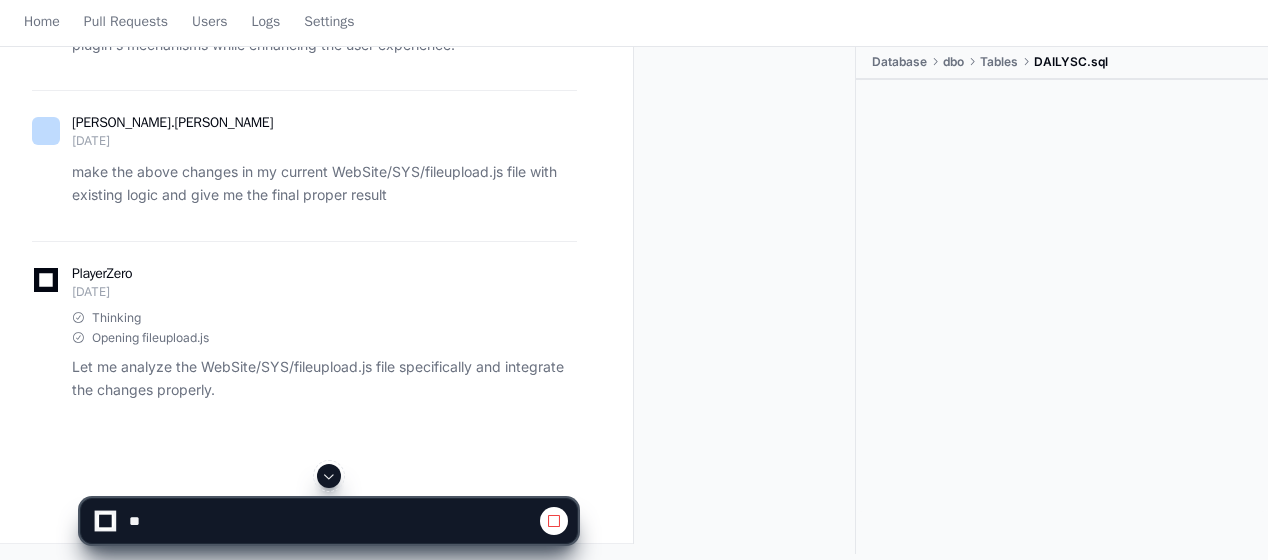 click 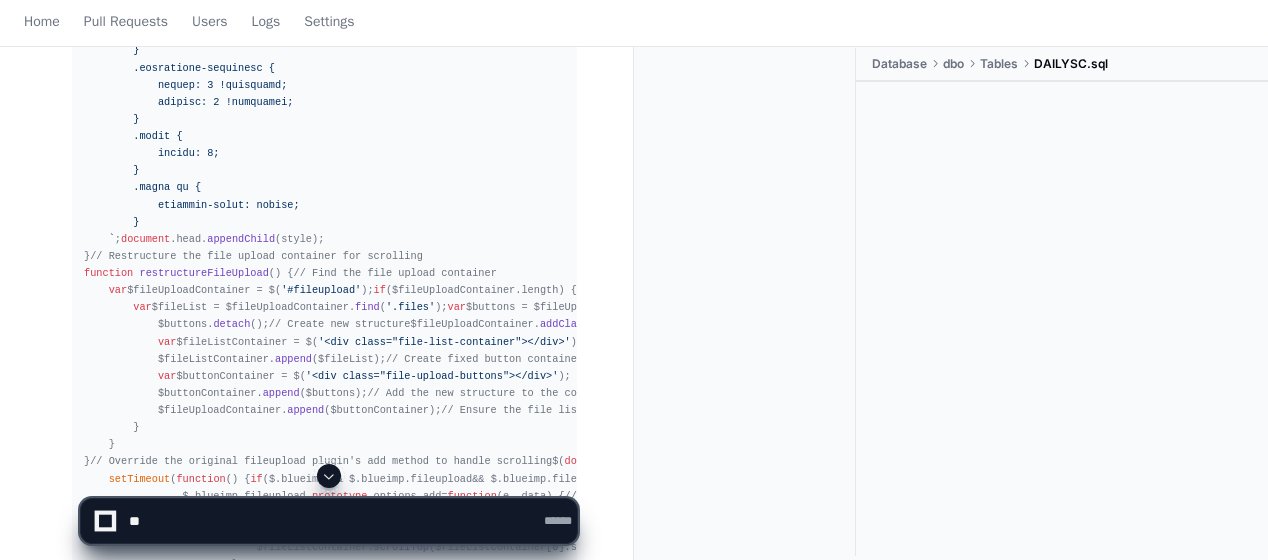 scroll, scrollTop: 0, scrollLeft: 0, axis: both 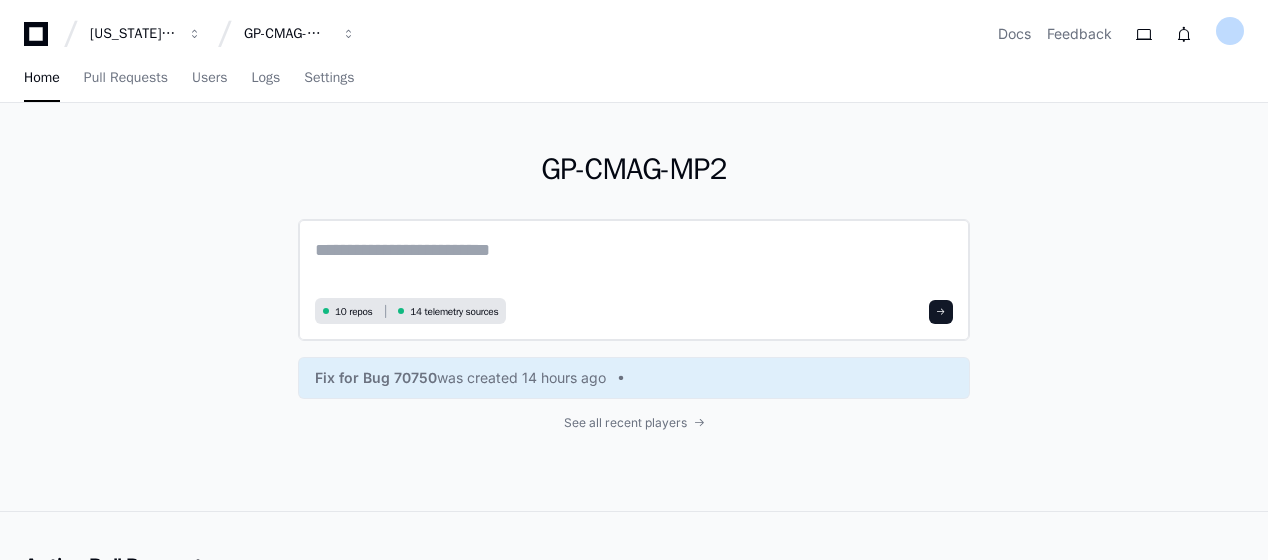 click 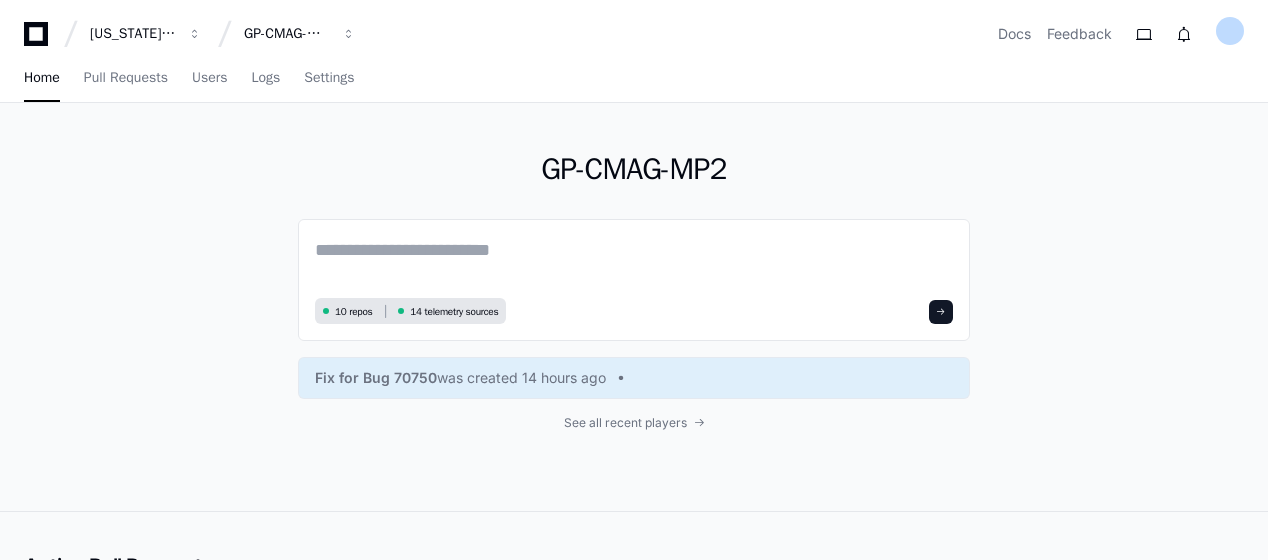 click on "Active Pull Requests  Run through the checklists associated with your pull requests to verify your upcoming releases.  Fix for Bug 70750  Website/bugs/notifications/70750  created 14 hours ago Migrating to PingOne IDP  Maintenance Mobile PWA/Tasks/PingOneMerge  created 2 days ago Migrating to PingOne IDP  Maintenance Mobile PWA/Tasks/PingOne  created 5 days ago #69951: Cycle Count: calculated variance amount is not calculating accurately  Maintenance Mobile PWA/69951_PWA_QA_local  created 12 days ago Added expire date check for the GetNotificationWidgetData stored proc  Database/bugs/notifications/70561  created 13 days ago checking in db changes for WBS line item in REQ module  Database/feature/WBS-Line-Item-Changes  created 2 months ago 70139: Styling Changes and 70121: File upload - Scrolling issue and Upload an...  Website/70121_SB_Local_scroll  created 2 months ago WBS Line Item Field to Requisitions Module  Website/69908-WBS-LineItemField  created 3 months ago  Database/feature/69958-Update-SP-WBS" 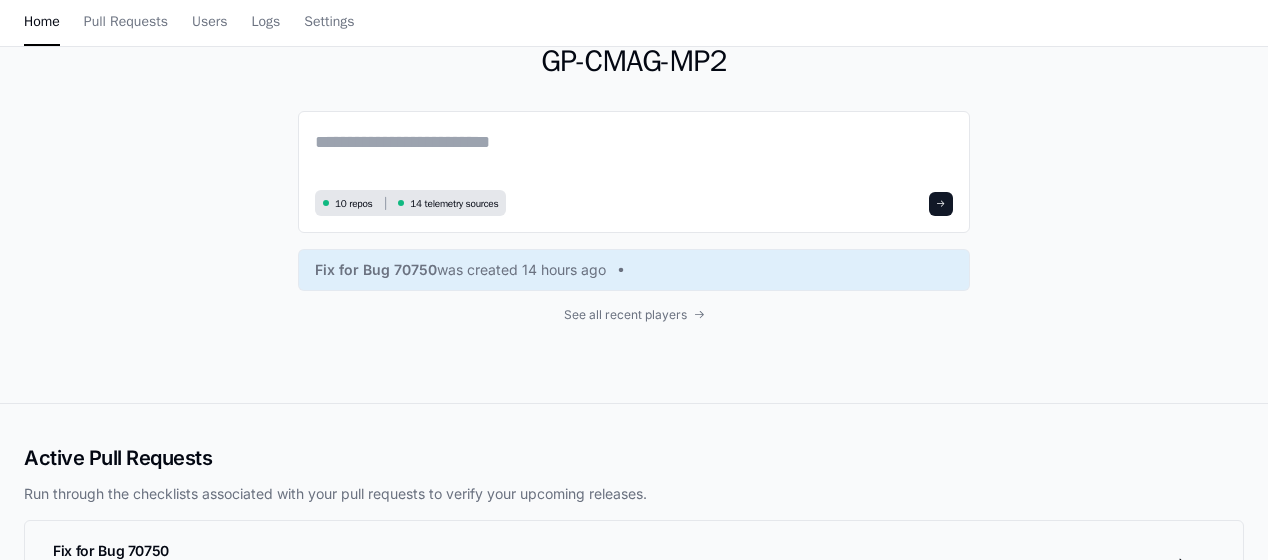 scroll, scrollTop: 0, scrollLeft: 0, axis: both 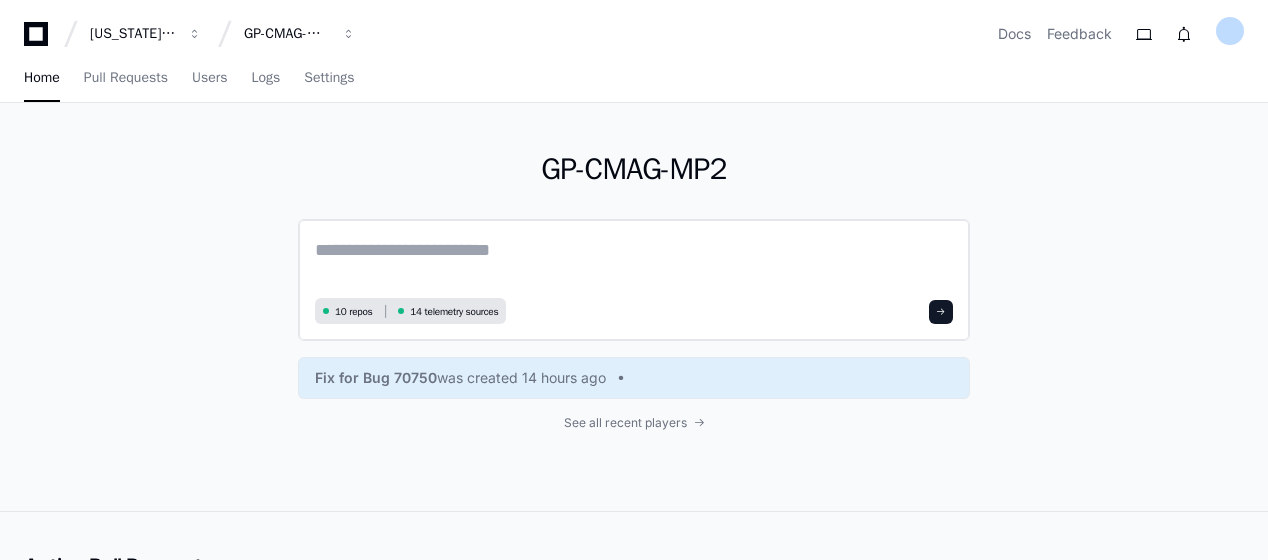 click 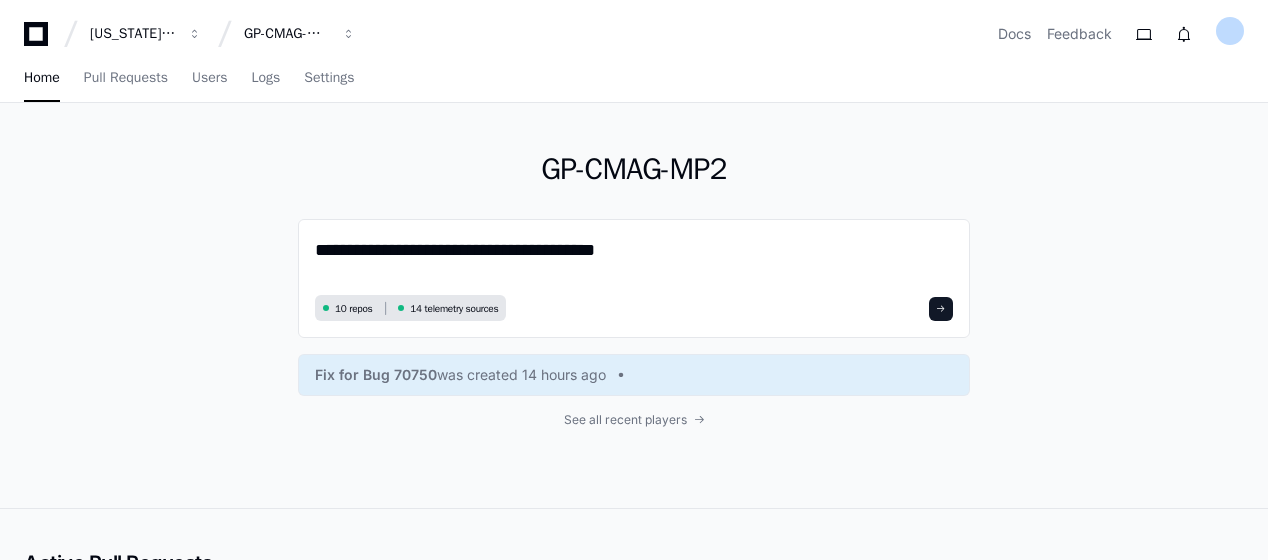 drag, startPoint x: 481, startPoint y: 252, endPoint x: 254, endPoint y: 254, distance: 227.0088 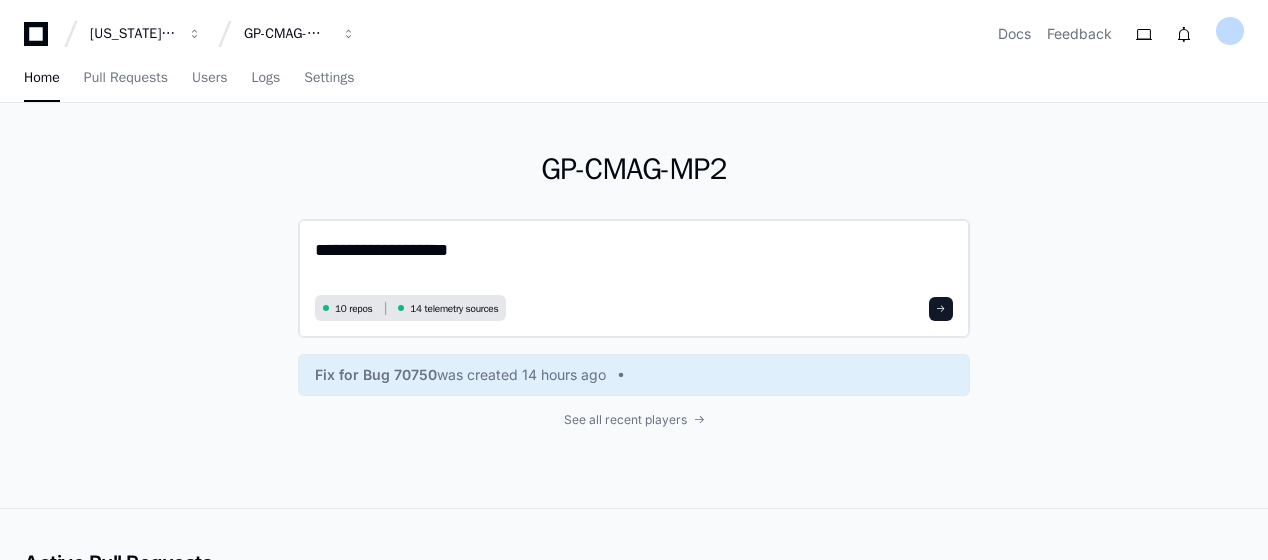 click on "**********" 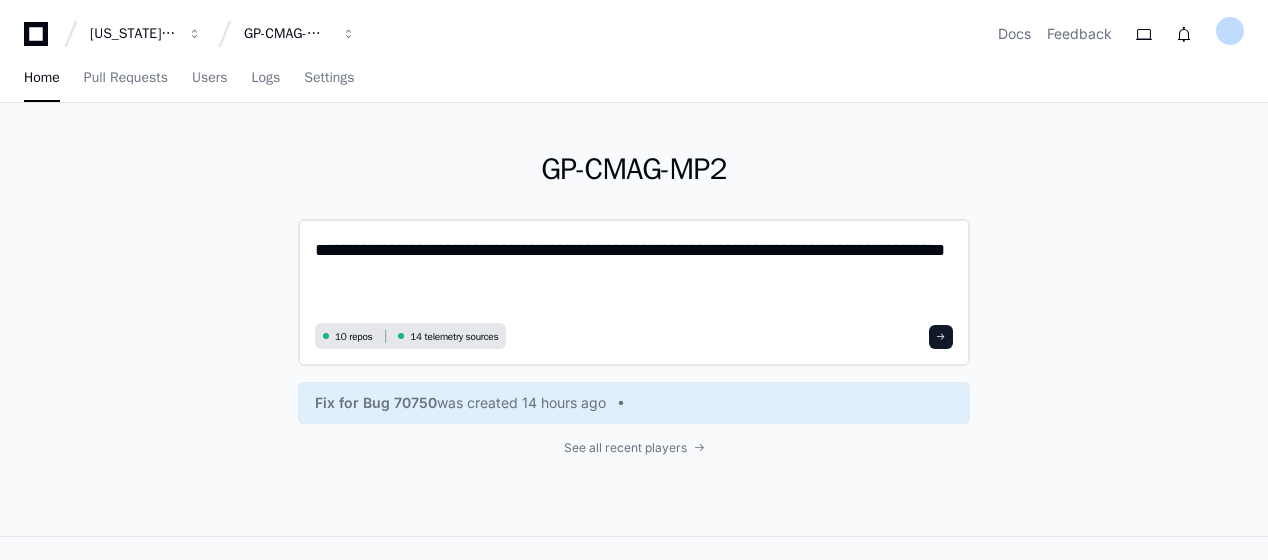 scroll, scrollTop: 0, scrollLeft: 0, axis: both 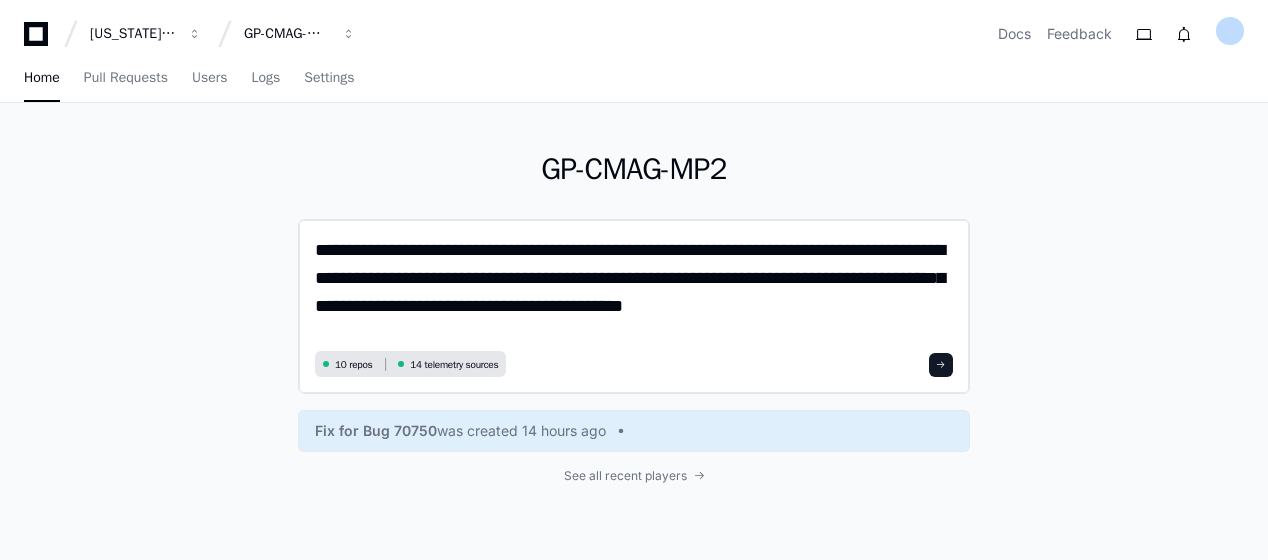 click on "**********" 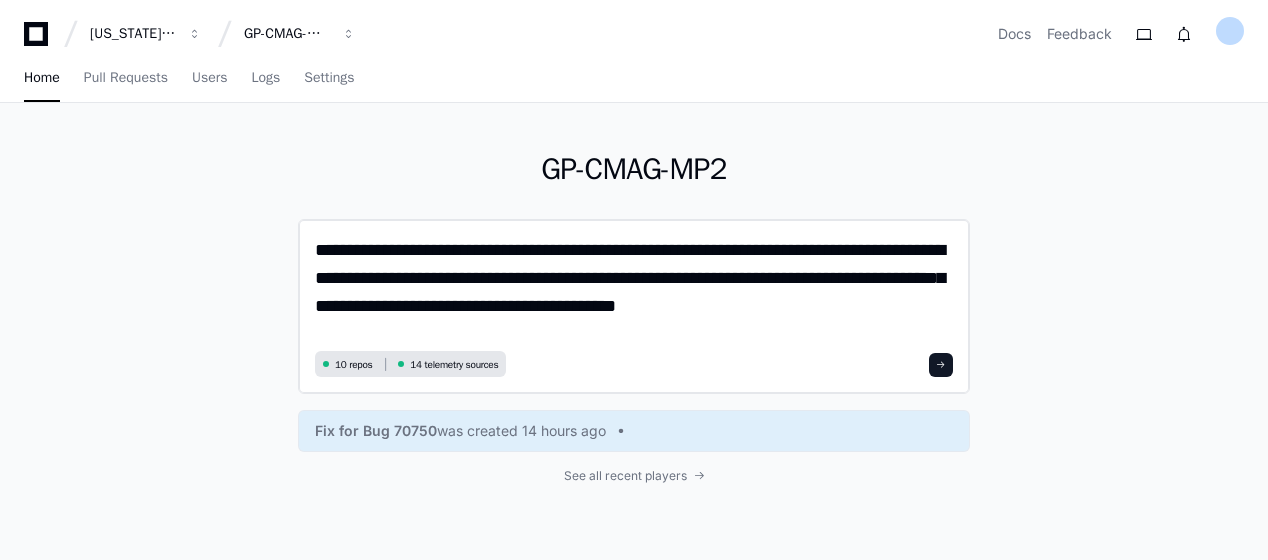 click on "**********" 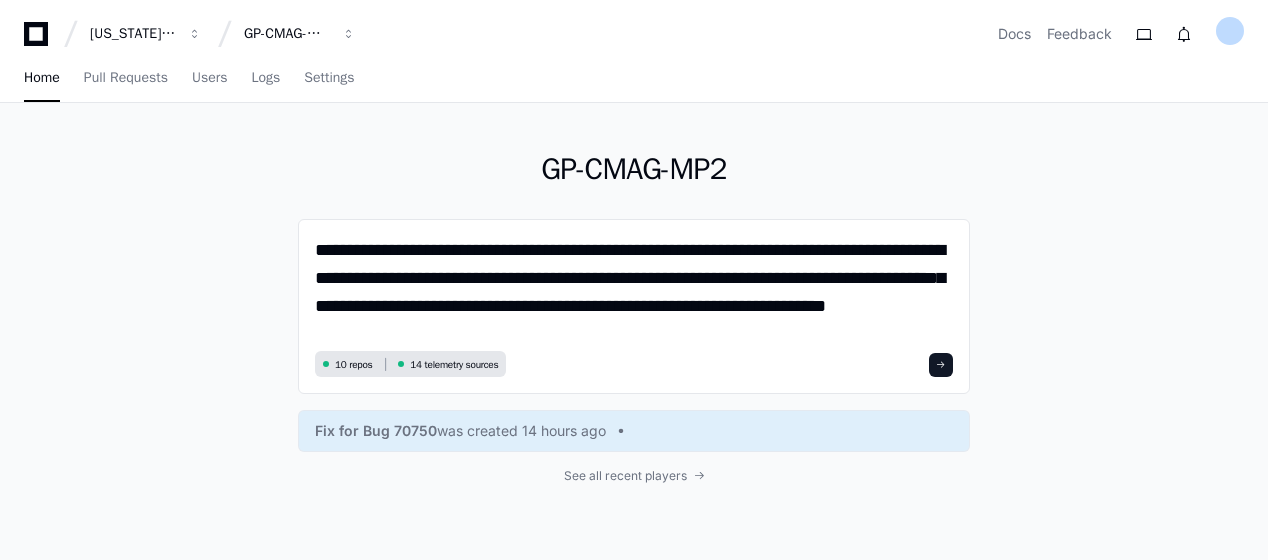 scroll, scrollTop: 0, scrollLeft: 0, axis: both 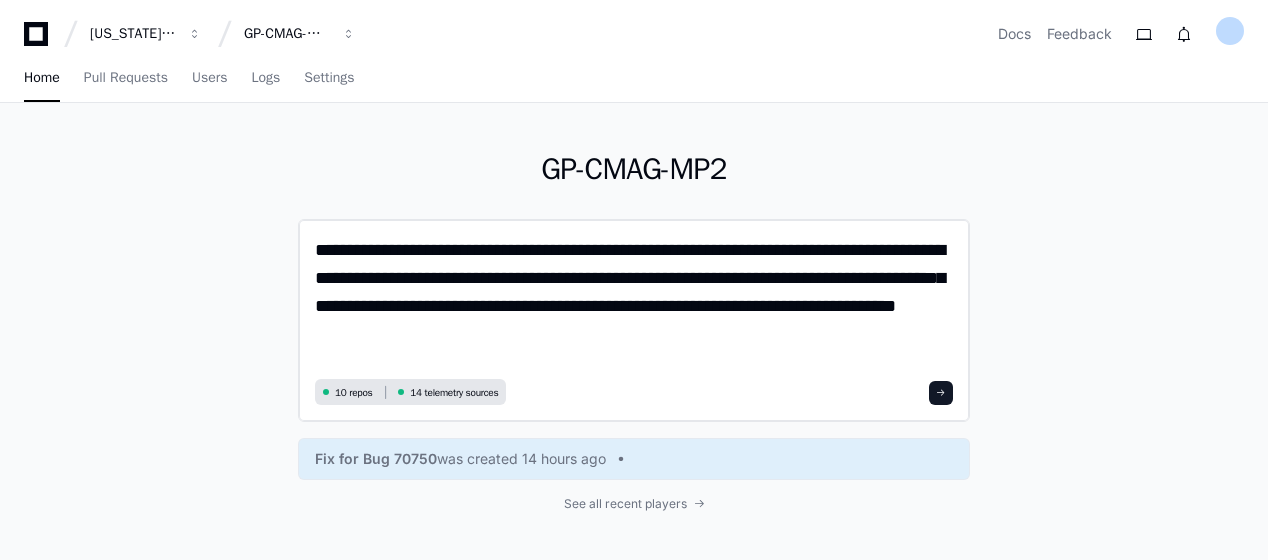 click on "**********" 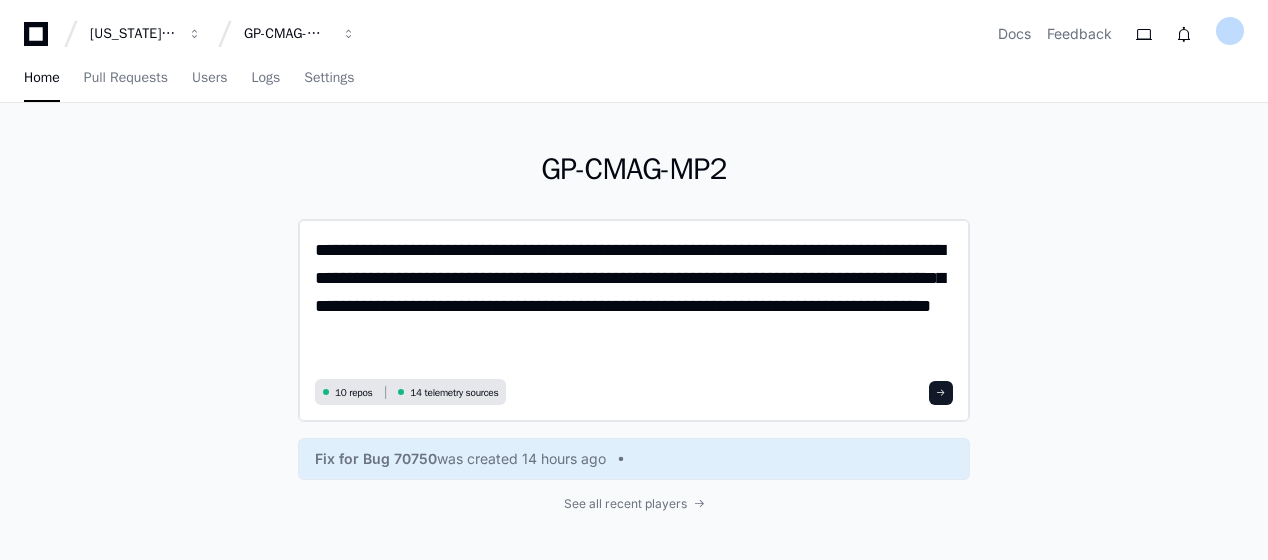 click on "**********" 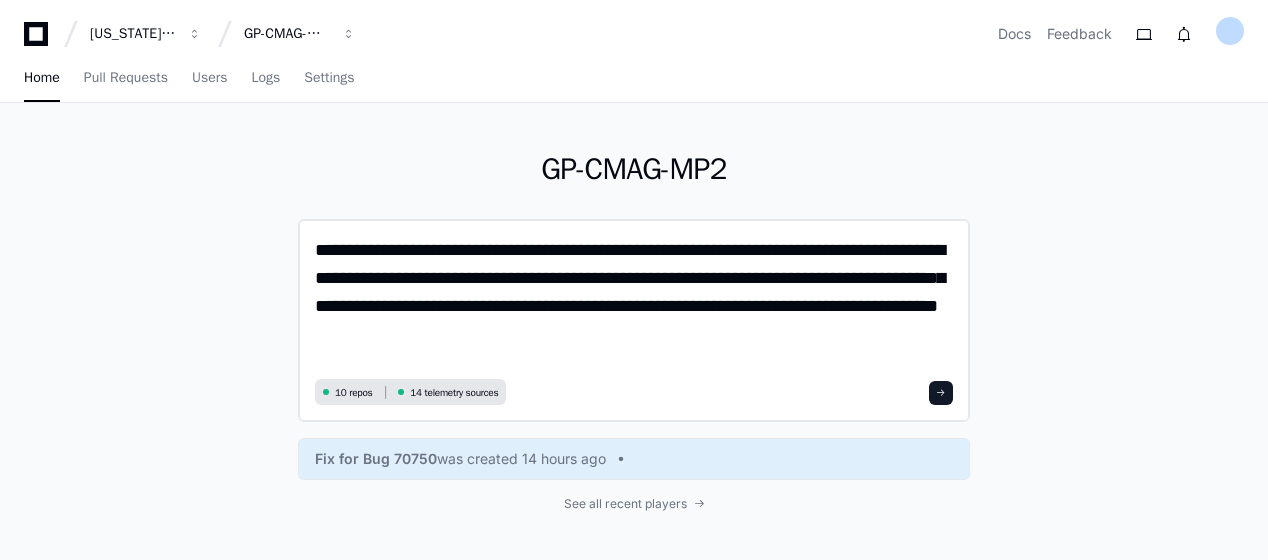 click on "**********" 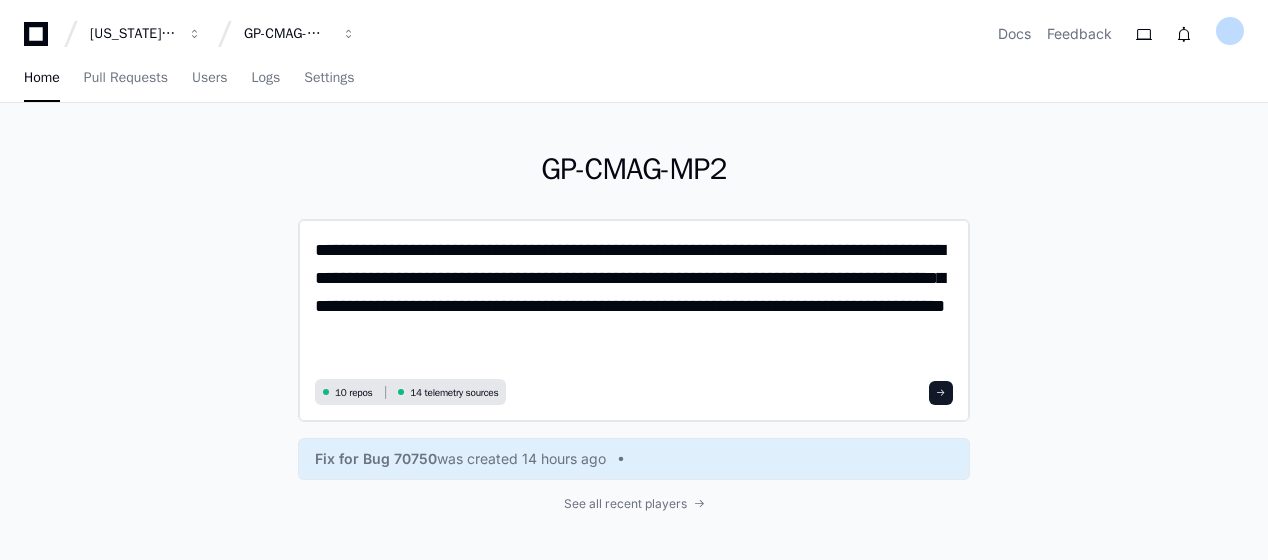 click on "**********" 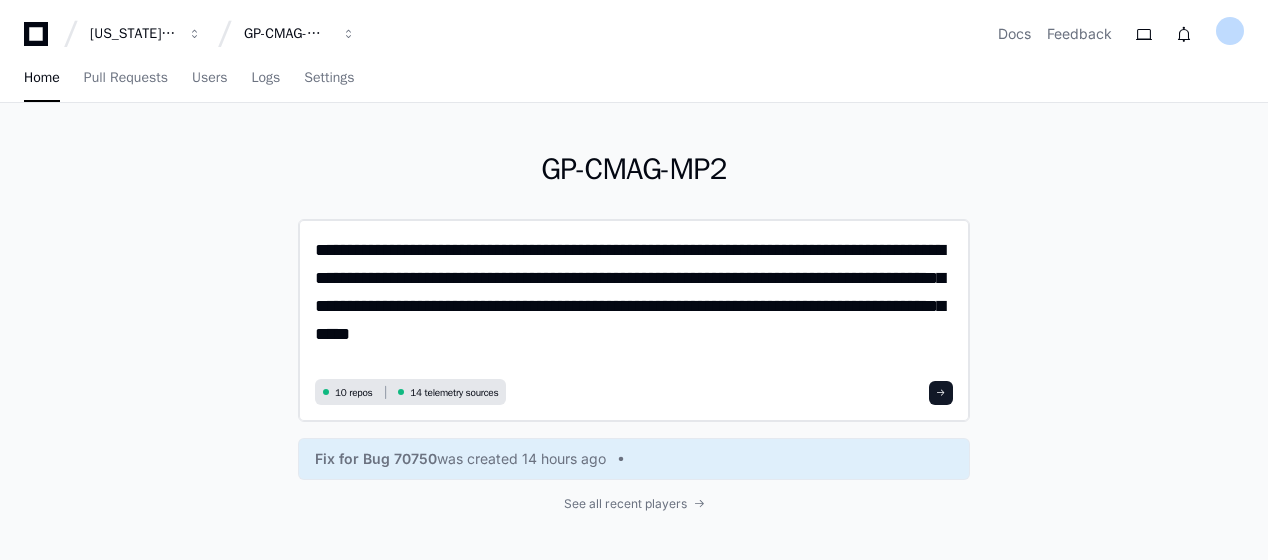click on "**********" 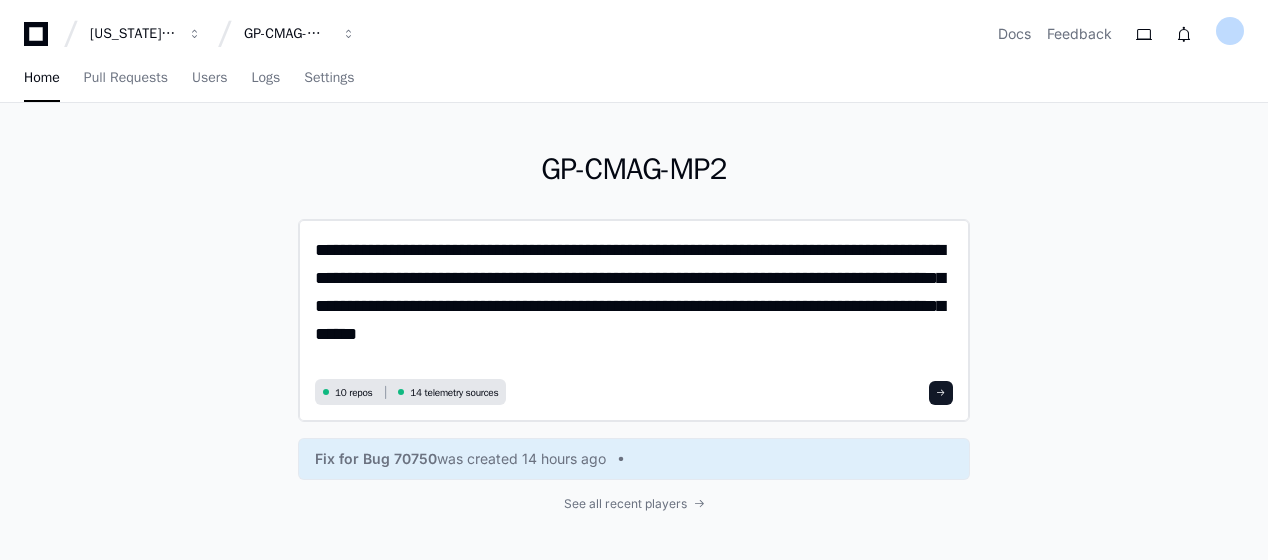 click on "**********" 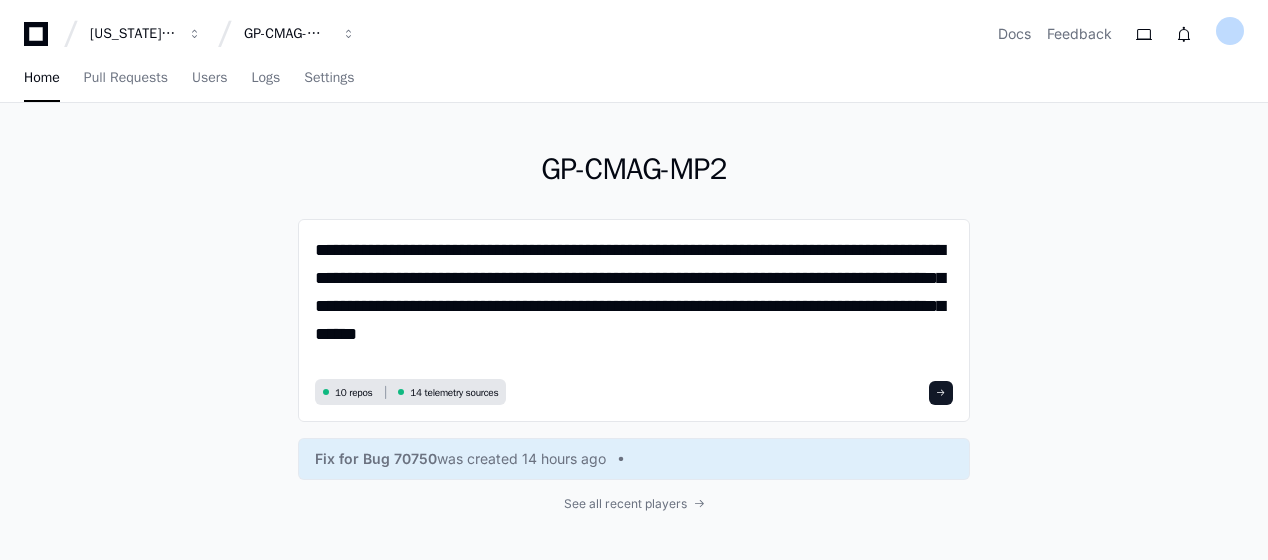 drag, startPoint x: 522, startPoint y: 337, endPoint x: 306, endPoint y: 194, distance: 259.04633 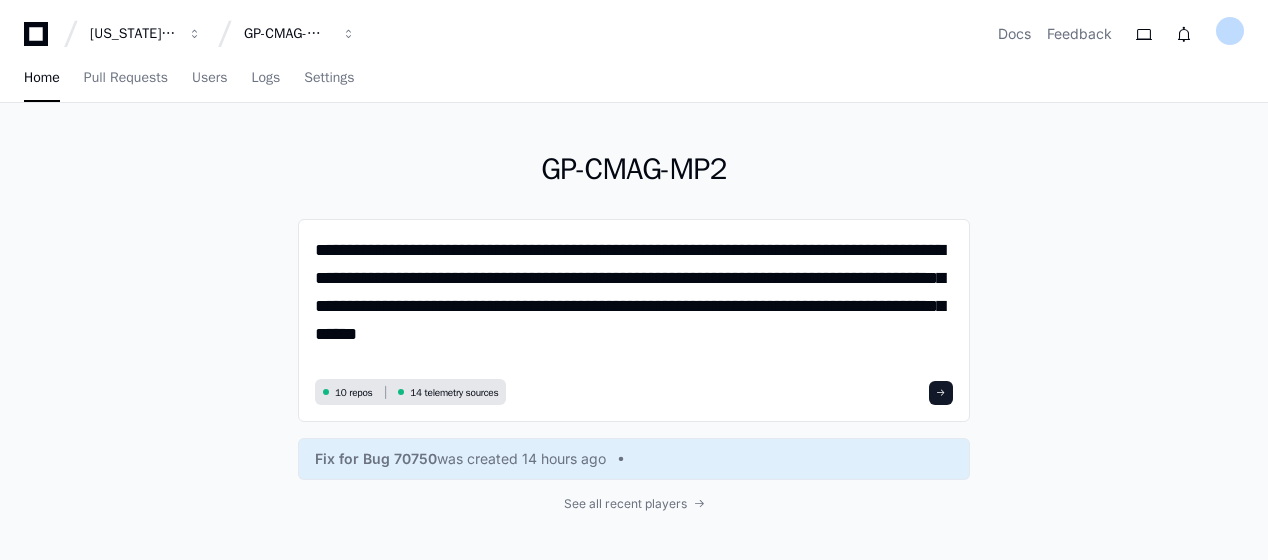 type on "**********" 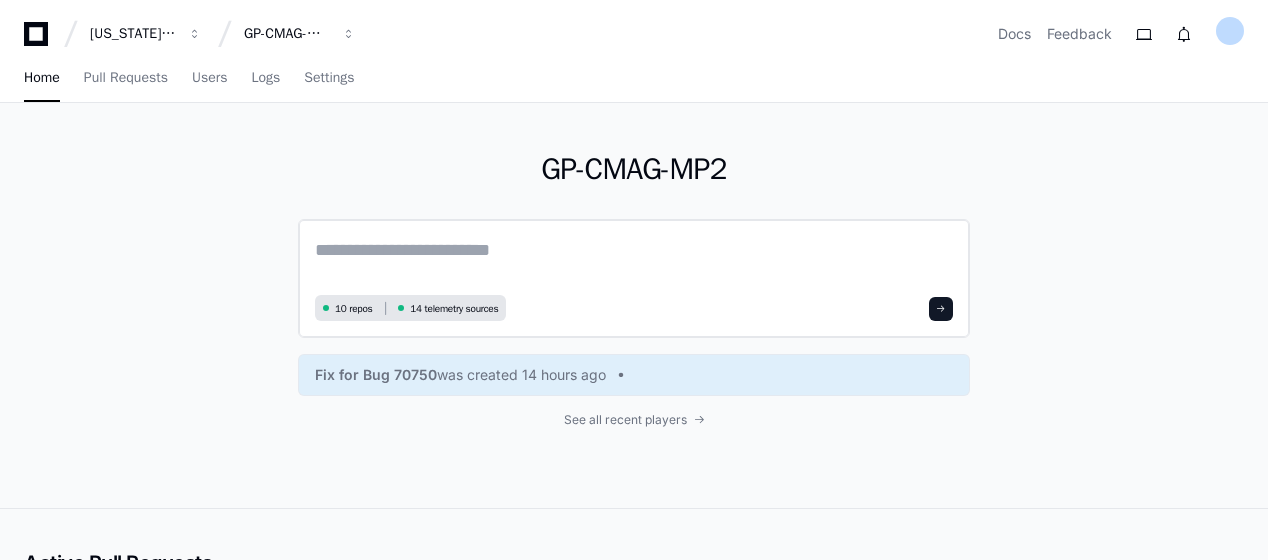 type on "**********" 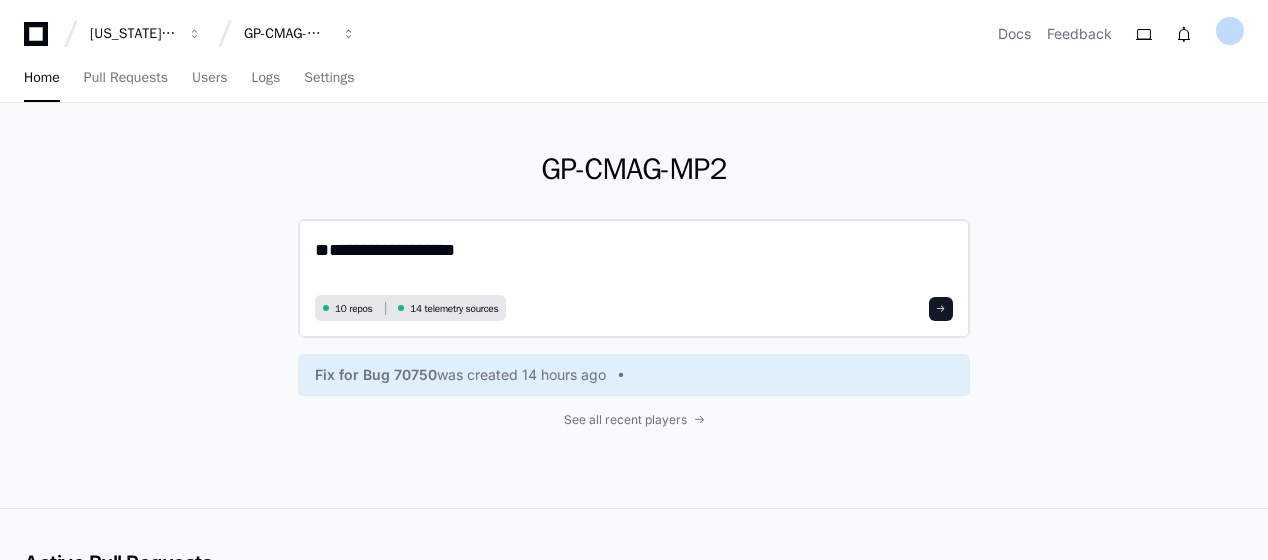 scroll, scrollTop: 0, scrollLeft: 0, axis: both 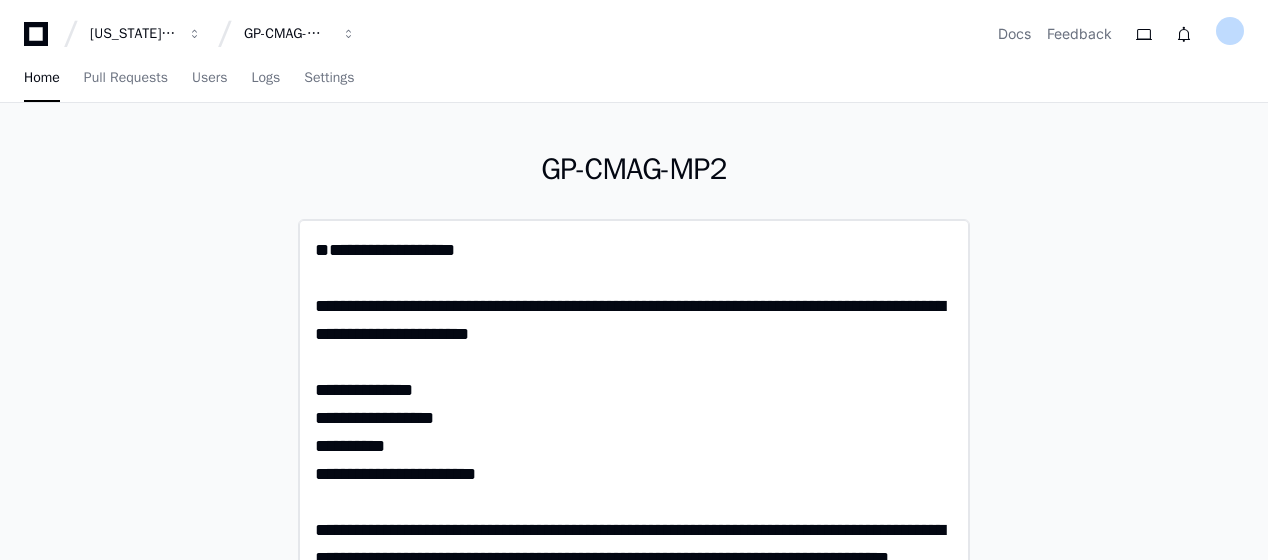 click 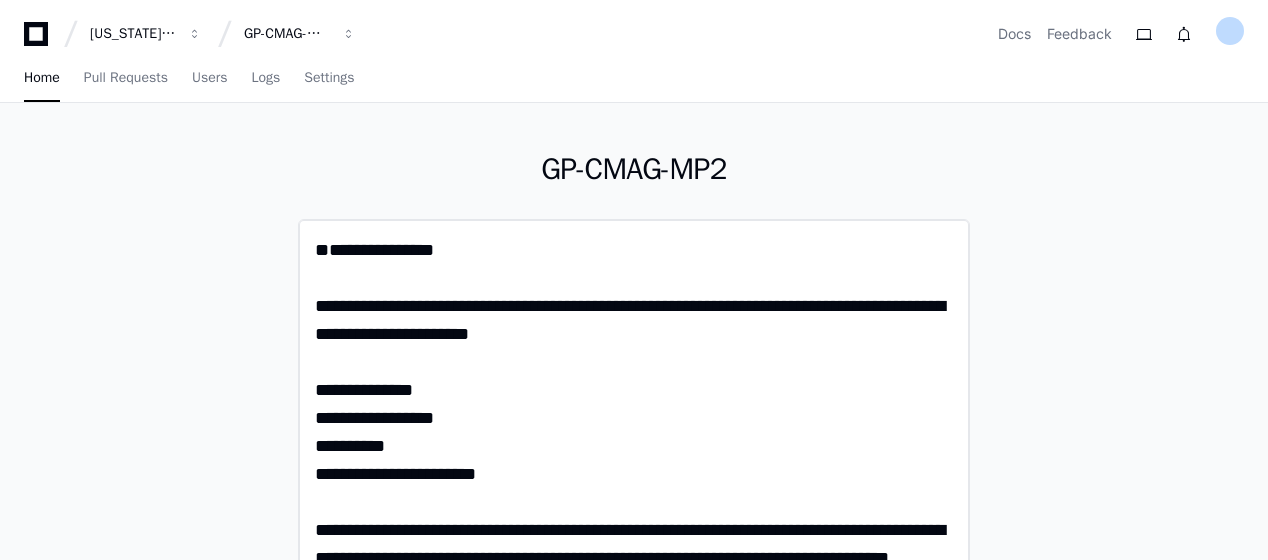 click 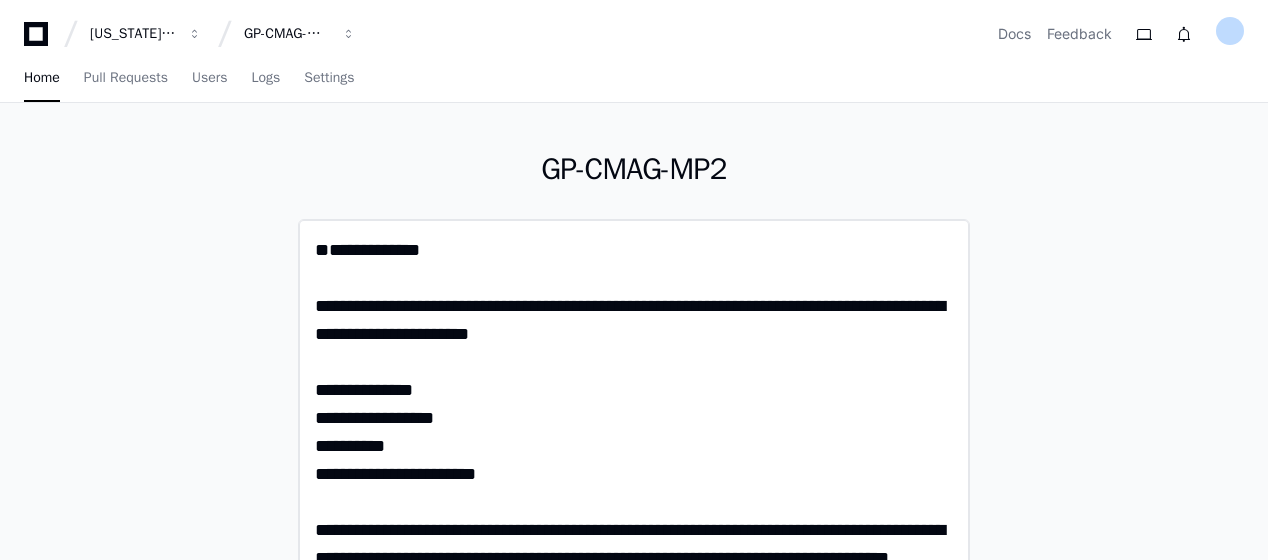 click 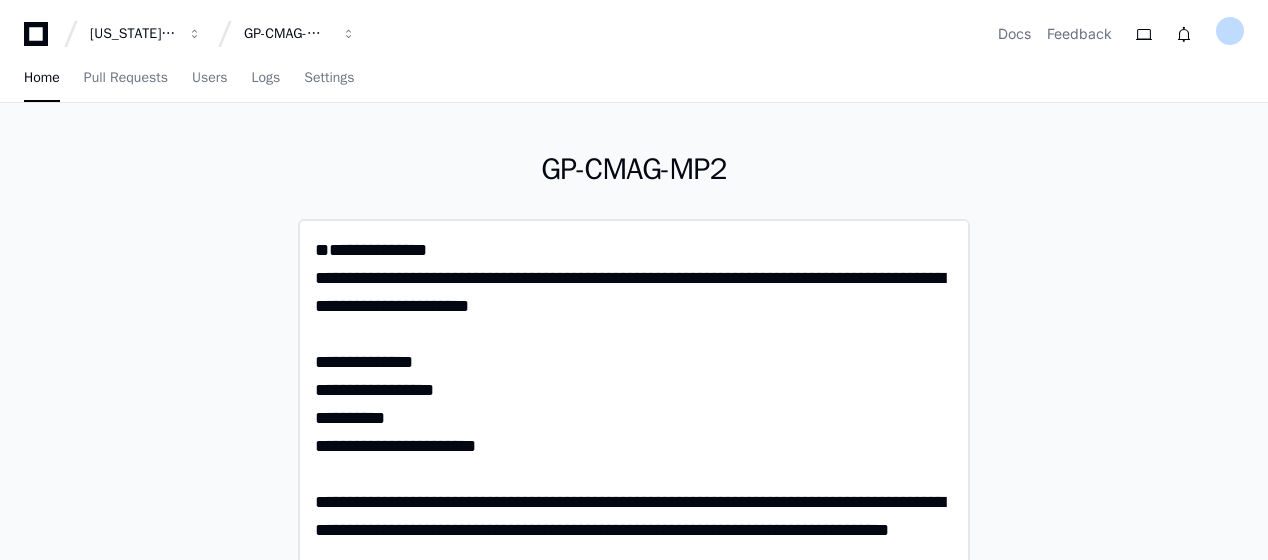 click 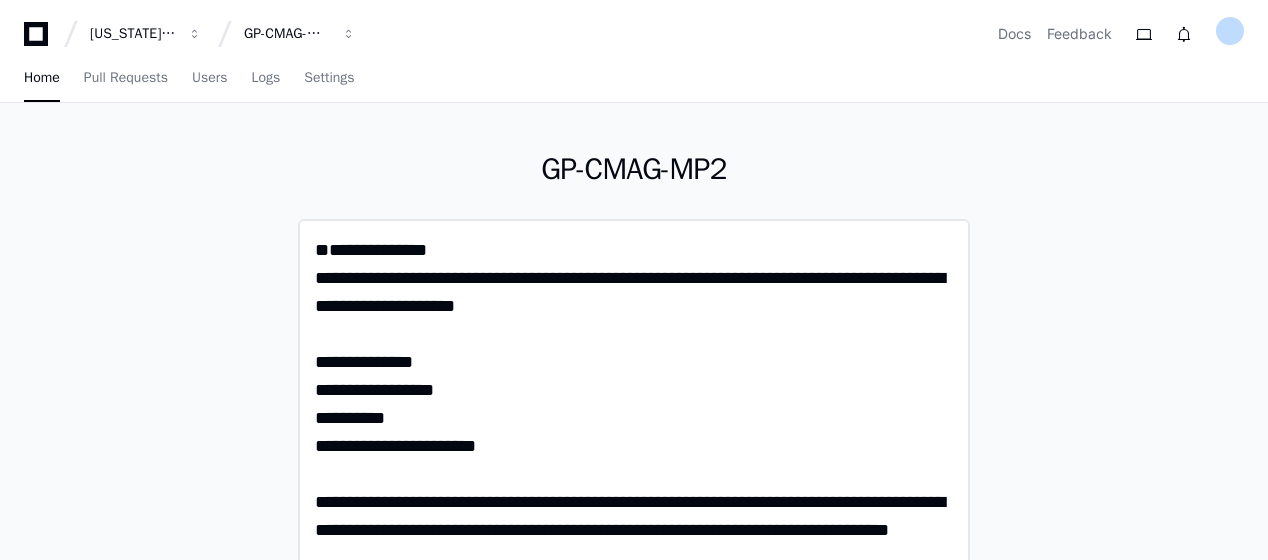 click 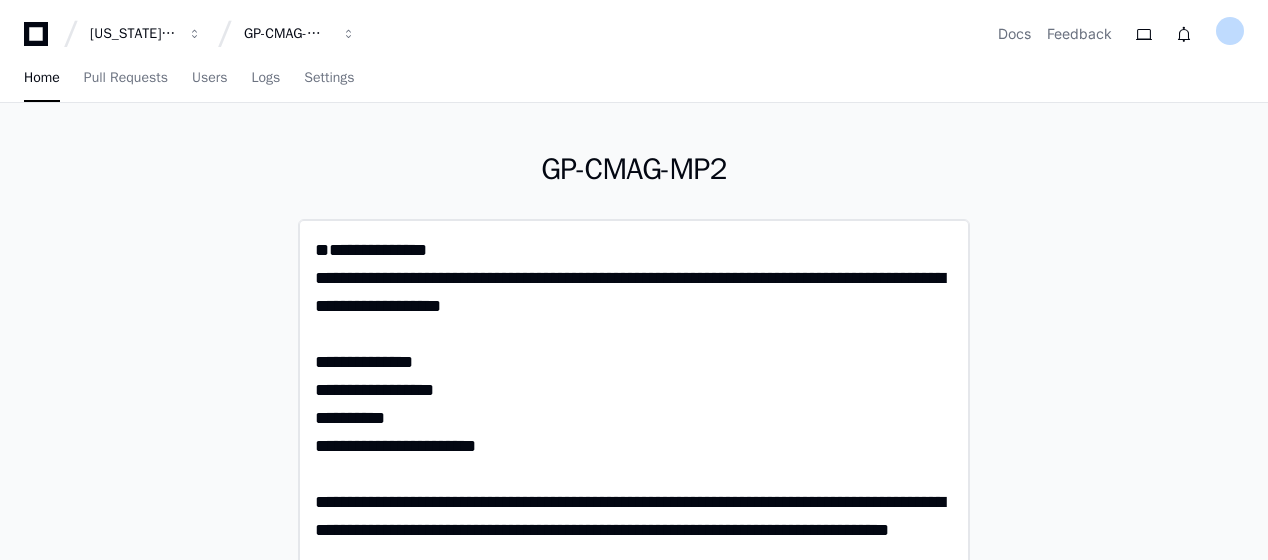 click 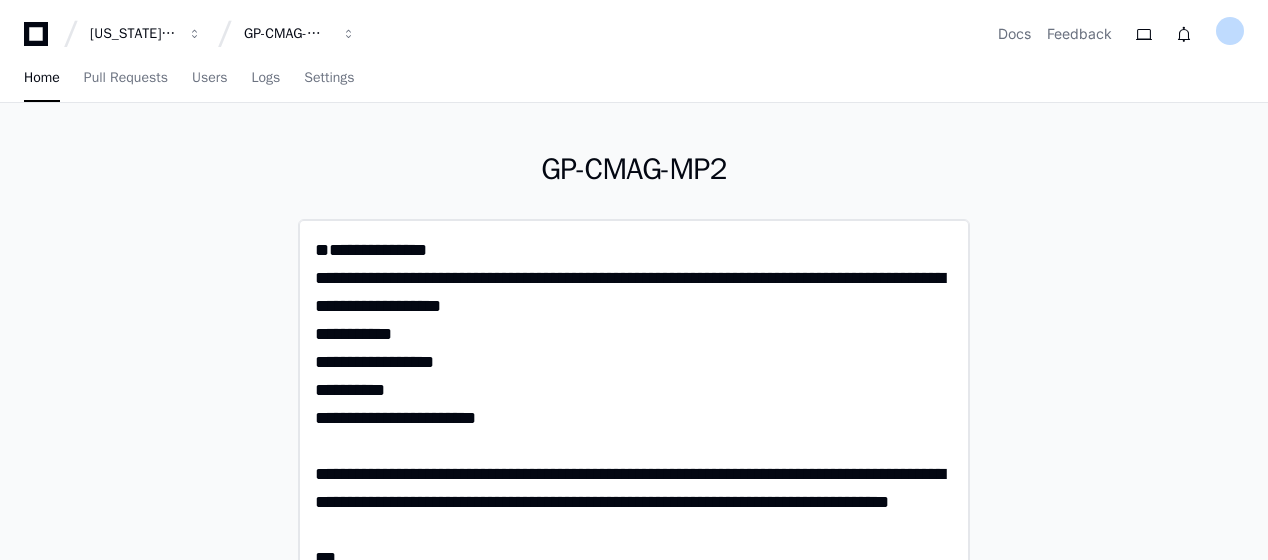 click 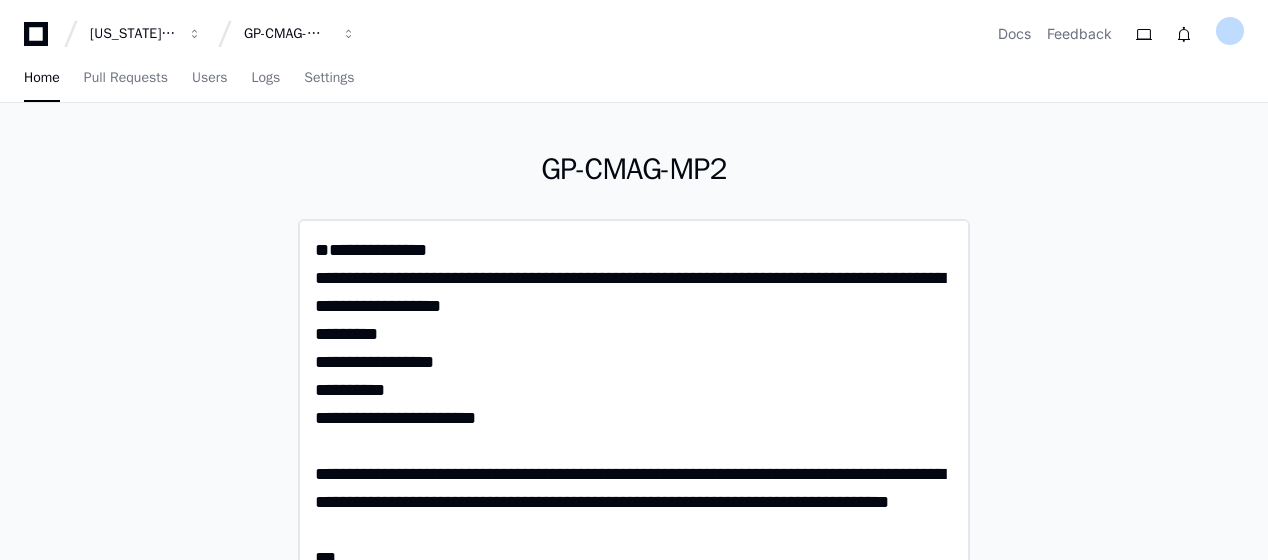 click 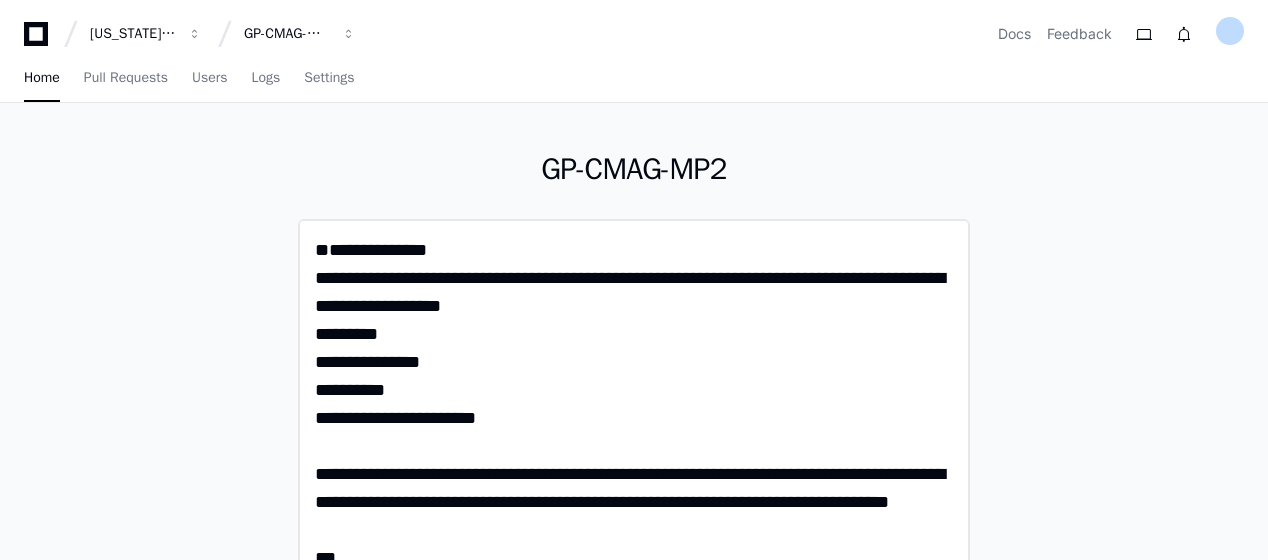 click 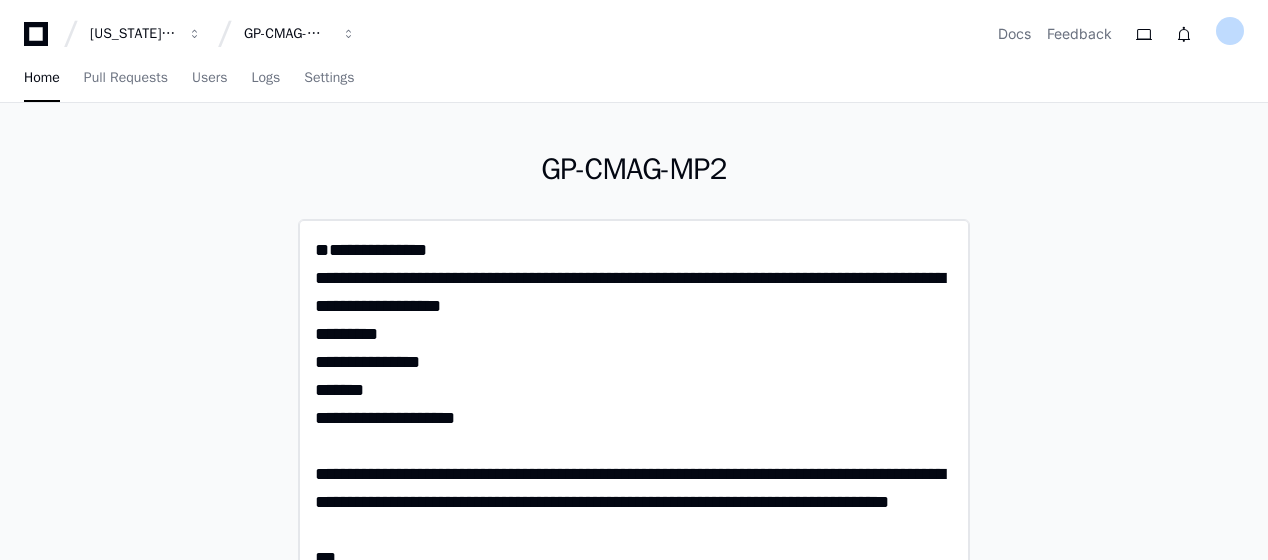 drag, startPoint x: 418, startPoint y: 416, endPoint x: 436, endPoint y: 415, distance: 18.027756 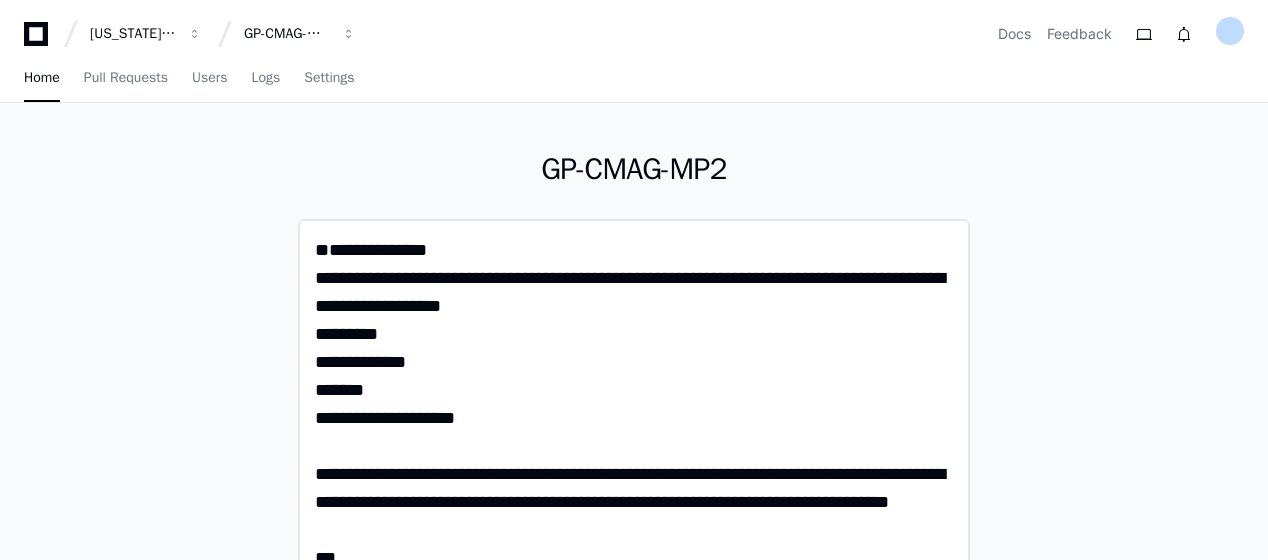 drag, startPoint x: 350, startPoint y: 442, endPoint x: 396, endPoint y: 442, distance: 46 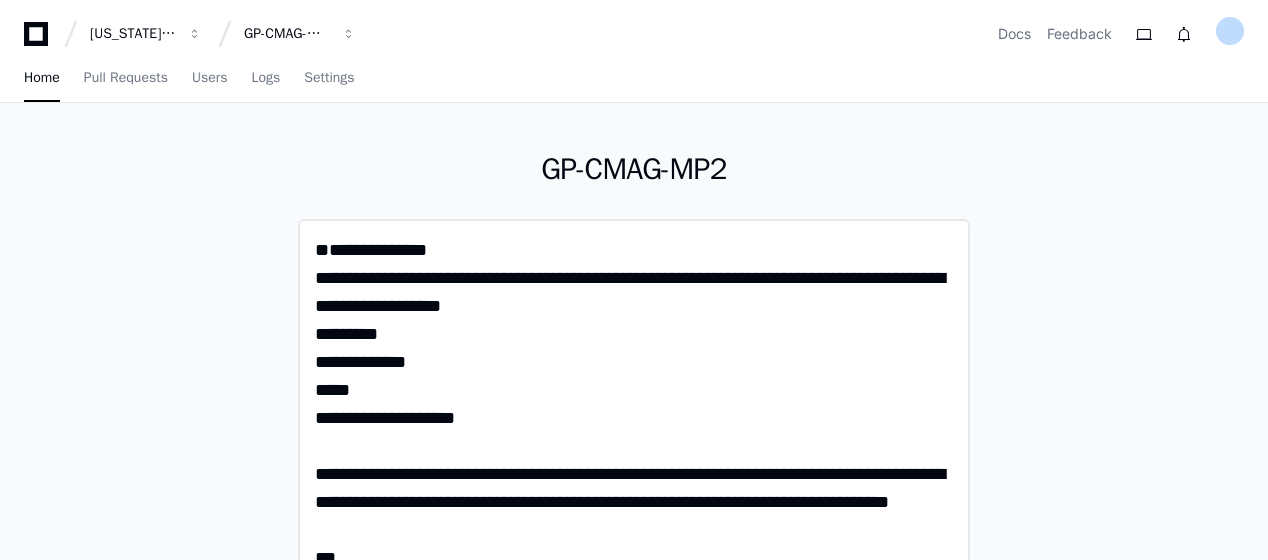 drag, startPoint x: 476, startPoint y: 476, endPoint x: 495, endPoint y: 470, distance: 19.924858 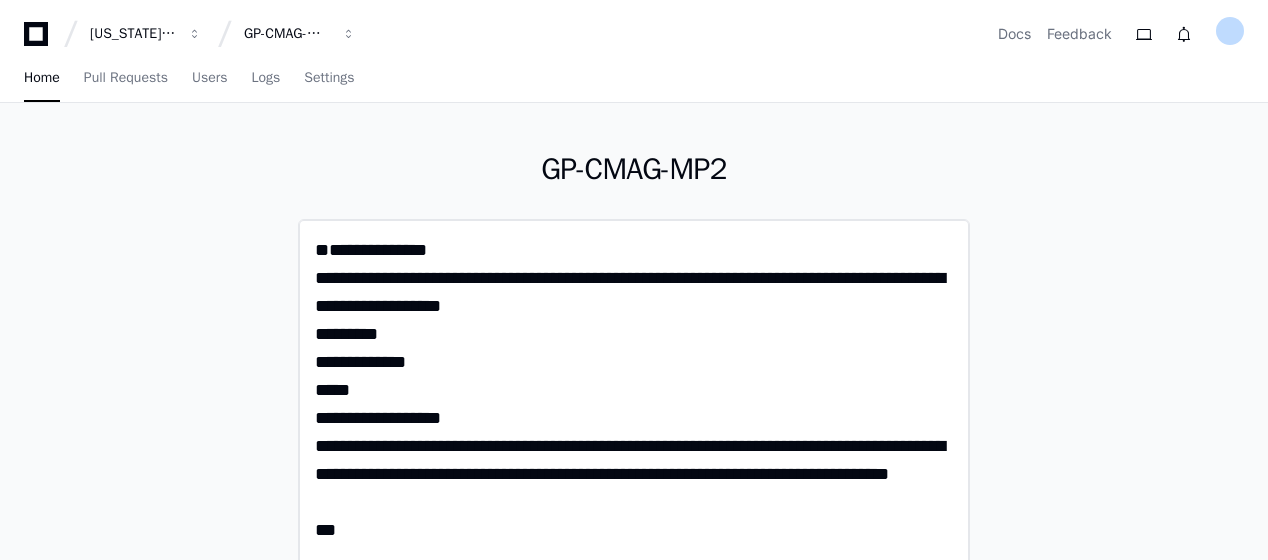 click 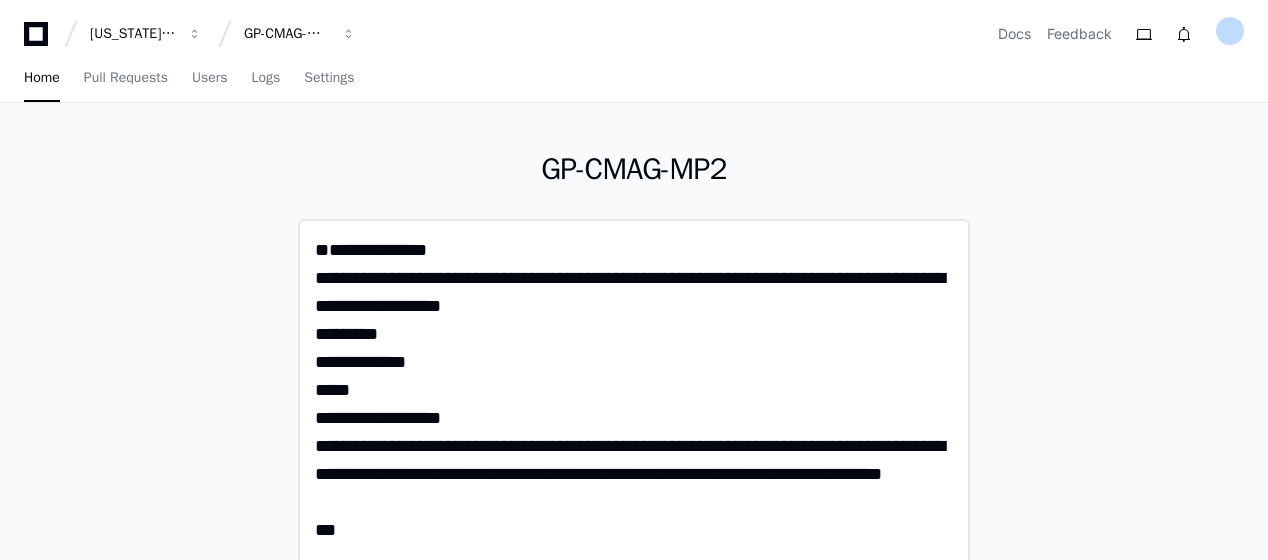 click 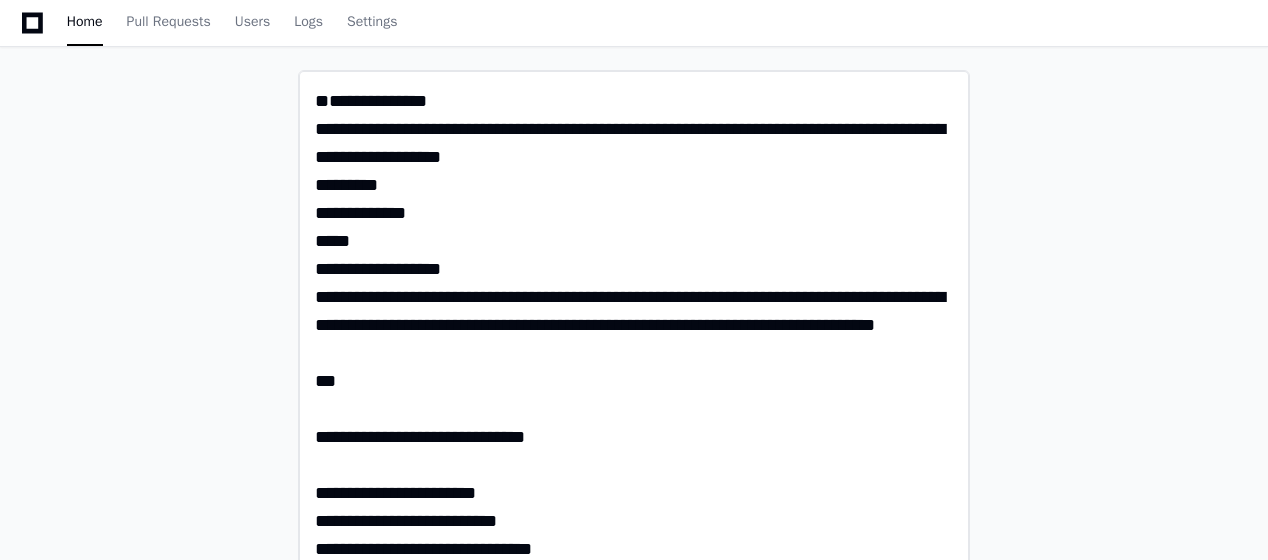 scroll, scrollTop: 177, scrollLeft: 0, axis: vertical 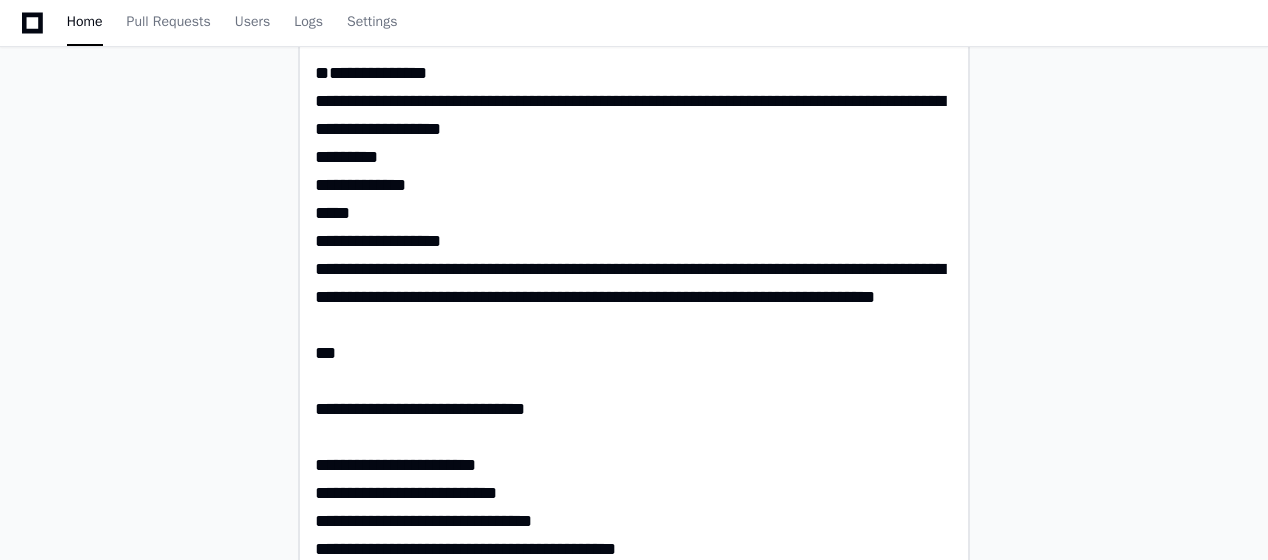 drag, startPoint x: 319, startPoint y: 378, endPoint x: 344, endPoint y: 417, distance: 46.32494 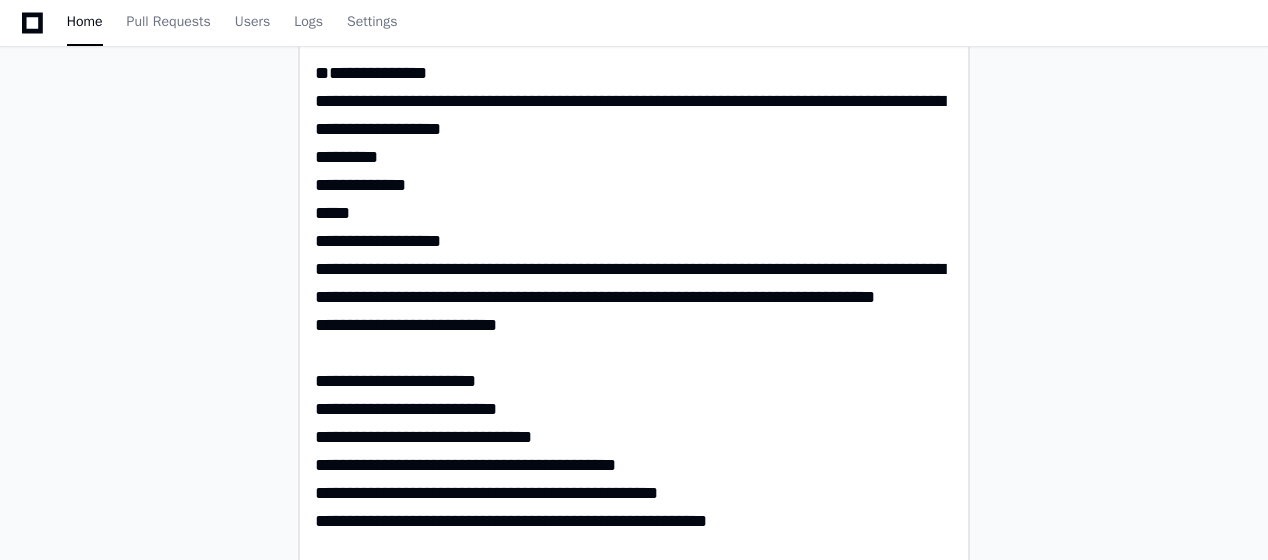 click 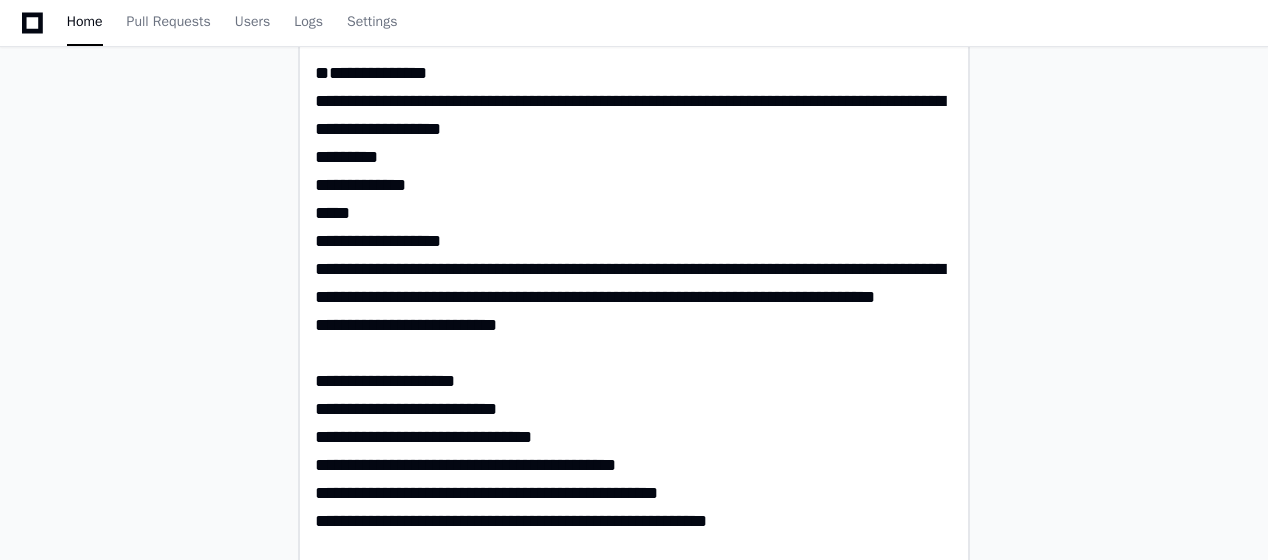 click 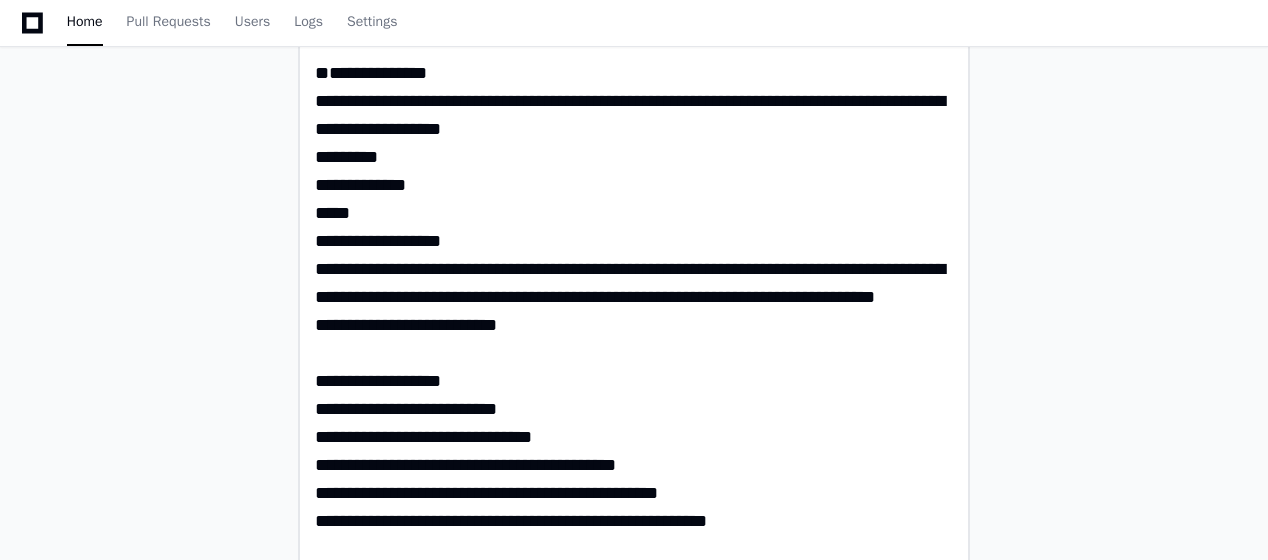 drag, startPoint x: 319, startPoint y: 462, endPoint x: 335, endPoint y: 467, distance: 16.763054 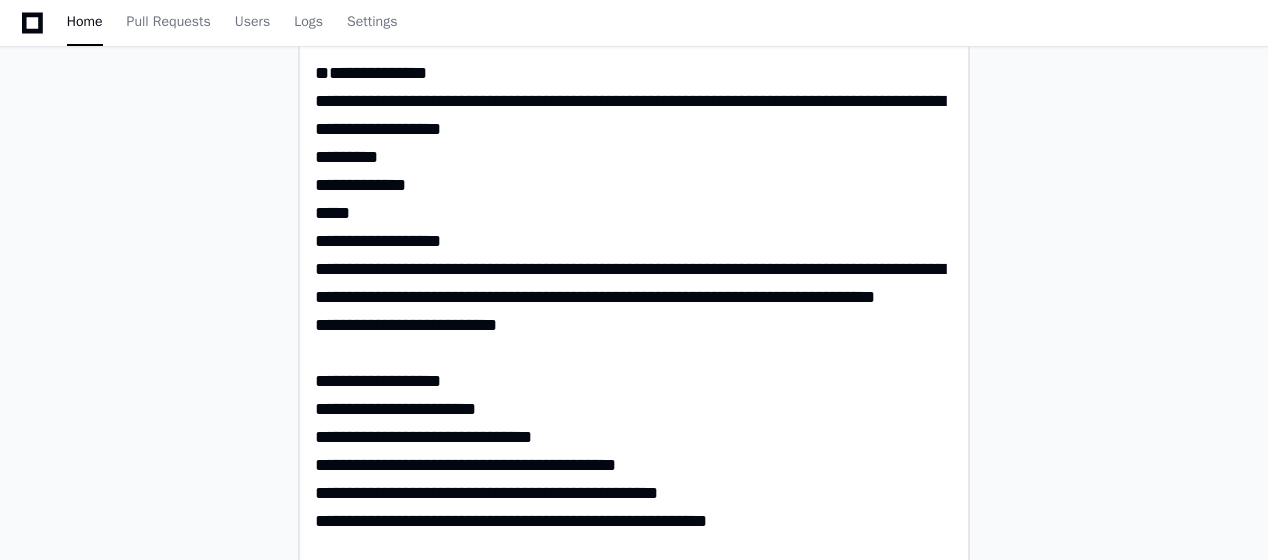 click on "10 repos 14 telemetry sources" 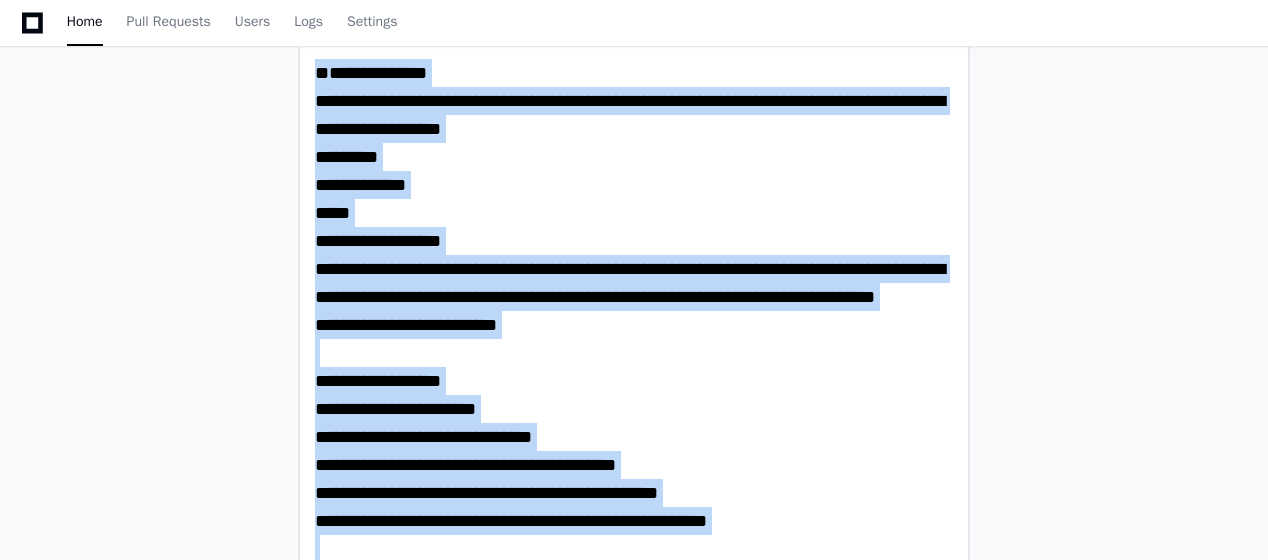 click on "10 repos 14 telemetry sources" 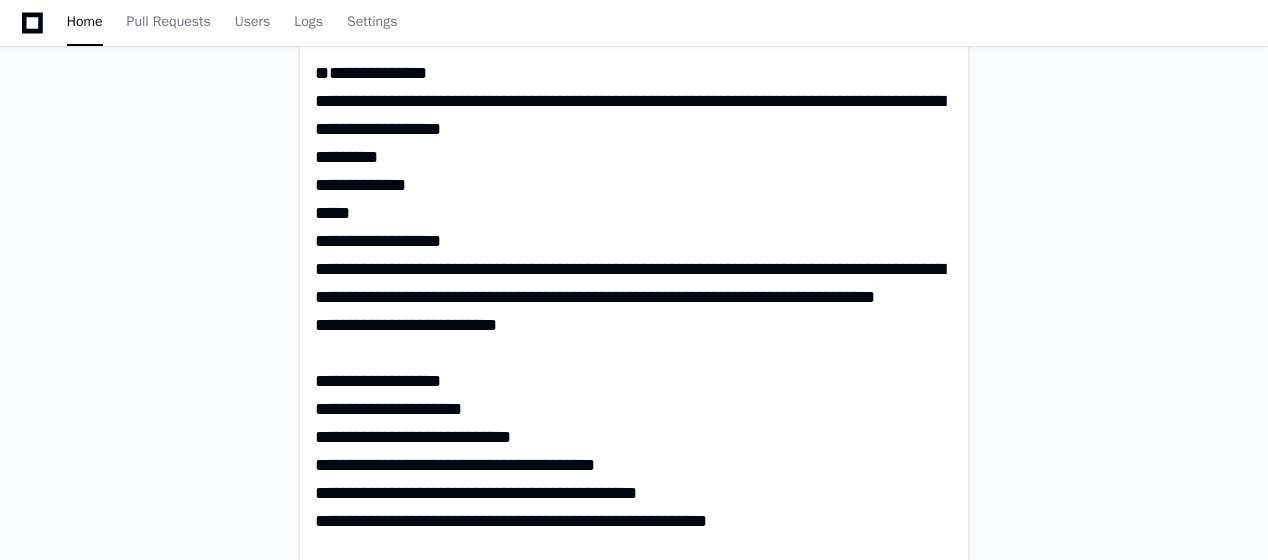 click 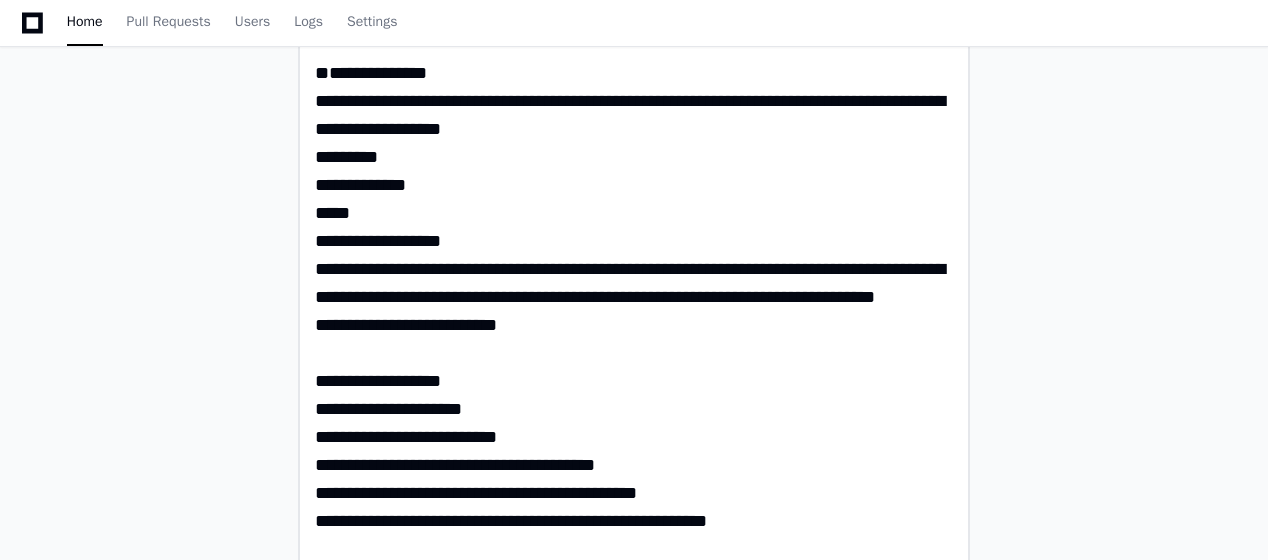 click 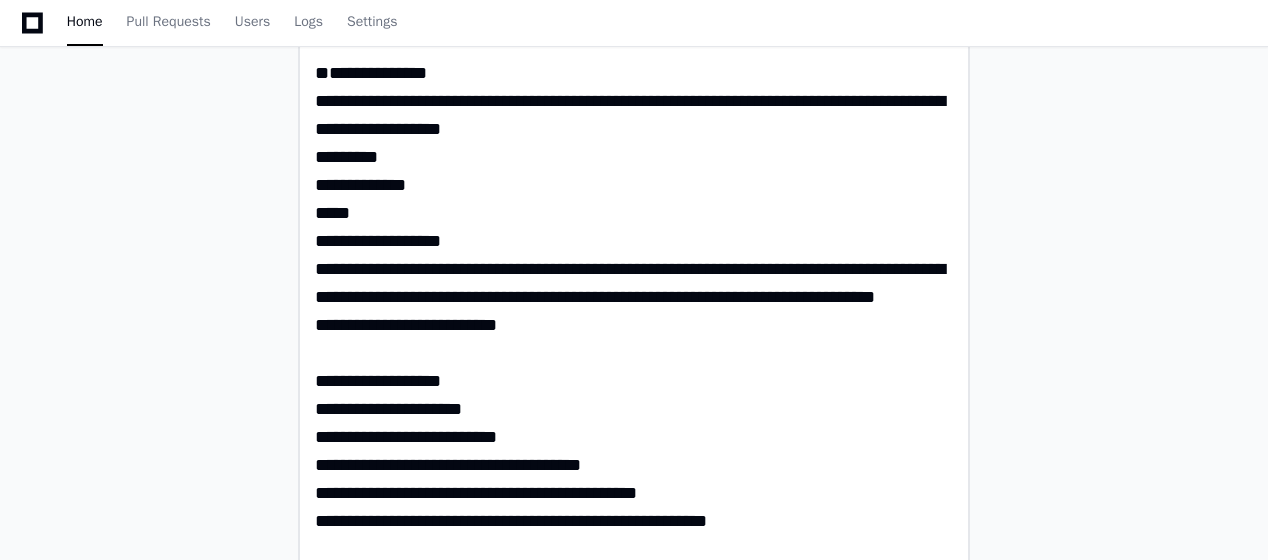 click 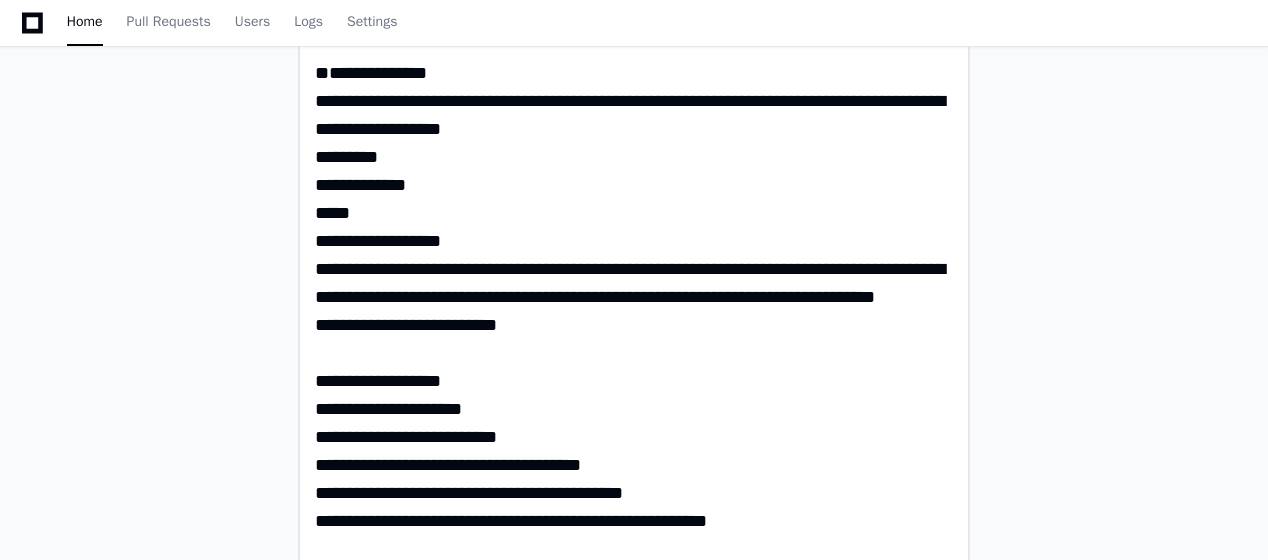 click 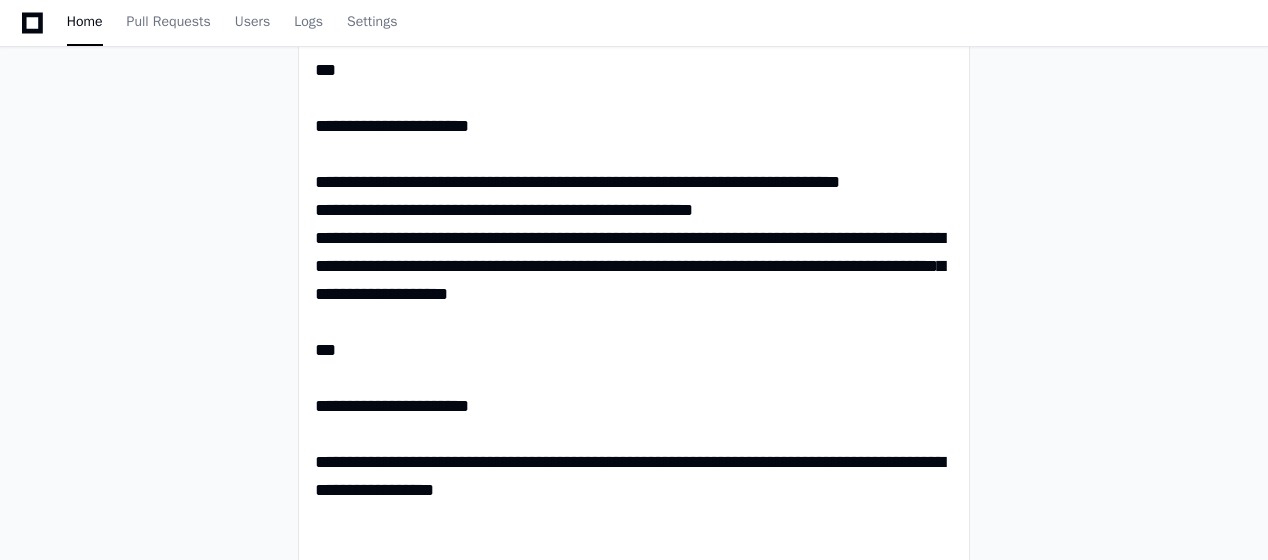 scroll, scrollTop: 656, scrollLeft: 0, axis: vertical 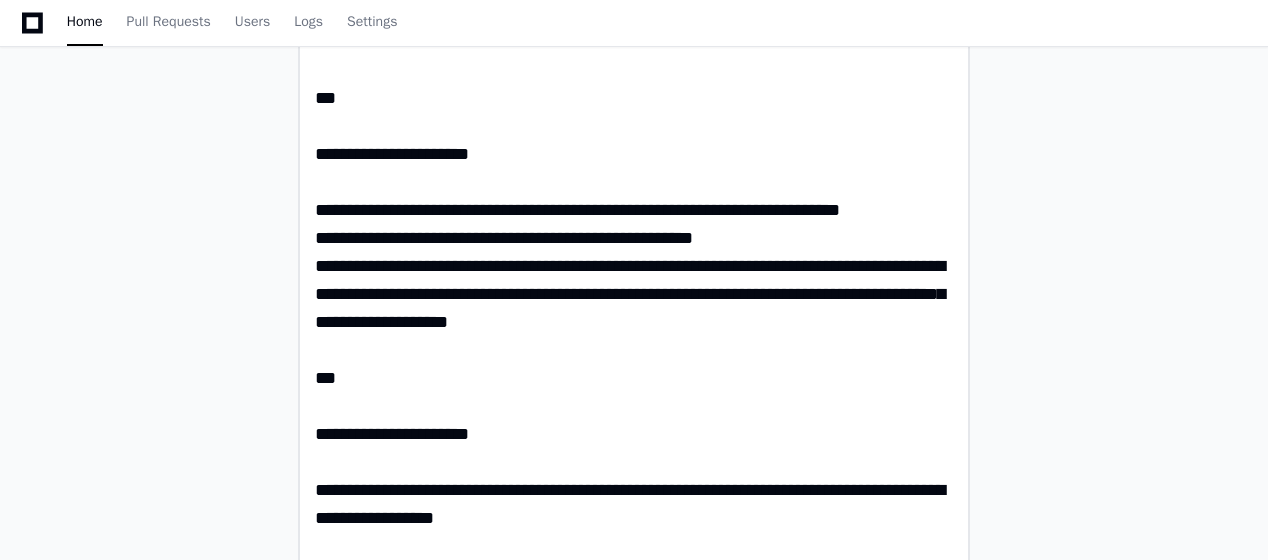 click 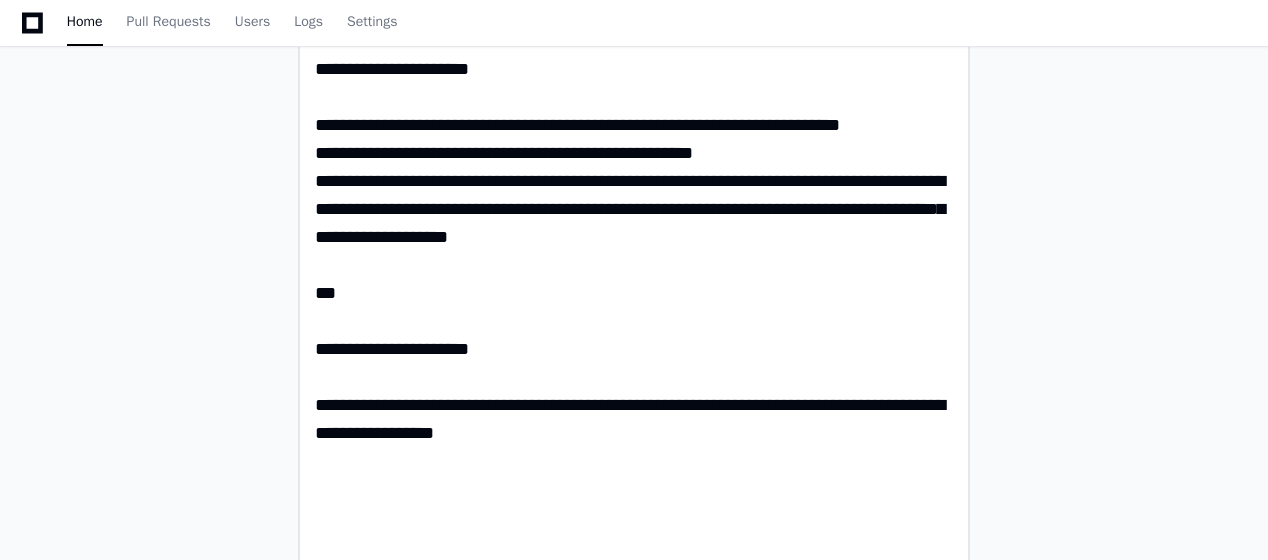 scroll, scrollTop: 1800, scrollLeft: 0, axis: vertical 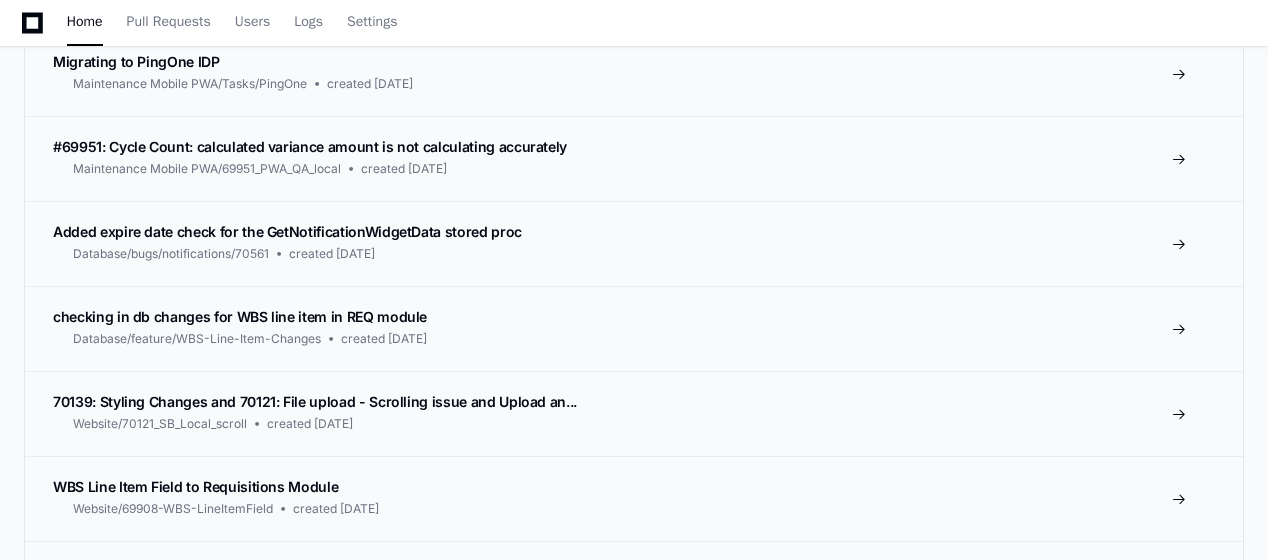click on "Active Pull Requests  Run through the checklists associated with your pull requests to verify your upcoming releases.  Fix for Bug 70750  Website/bugs/notifications/70750  created 14 hours ago Migrating to PingOne IDP  Maintenance Mobile PWA/Tasks/PingOneMerge  created 2 days ago Migrating to PingOne IDP  Maintenance Mobile PWA/Tasks/PingOne  created 5 days ago #69951: Cycle Count: calculated variance amount is not calculating accurately  Maintenance Mobile PWA/69951_PWA_QA_local  created 12 days ago Added expire date check for the GetNotificationWidgetData stored proc  Database/bugs/notifications/70561  created 13 days ago checking in db changes for WBS line item in REQ module  Database/feature/WBS-Line-Item-Changes  created 2 months ago 70139: Styling Changes and 70121: File upload - Scrolling issue and Upload an...  Website/70121_SB_Local_scroll  created 2 months ago WBS Line Item Field to Requisitions Module  Website/69908-WBS-LineItemField  created 3 months ago  Database/feature/69958-Update-SP-WBS" 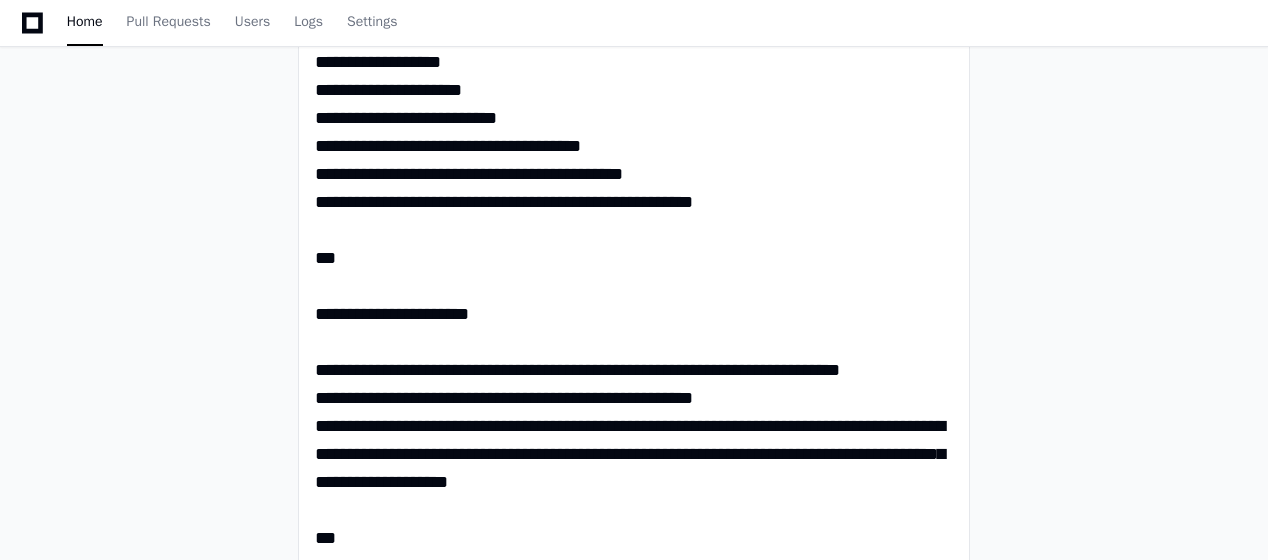 scroll, scrollTop: 464, scrollLeft: 0, axis: vertical 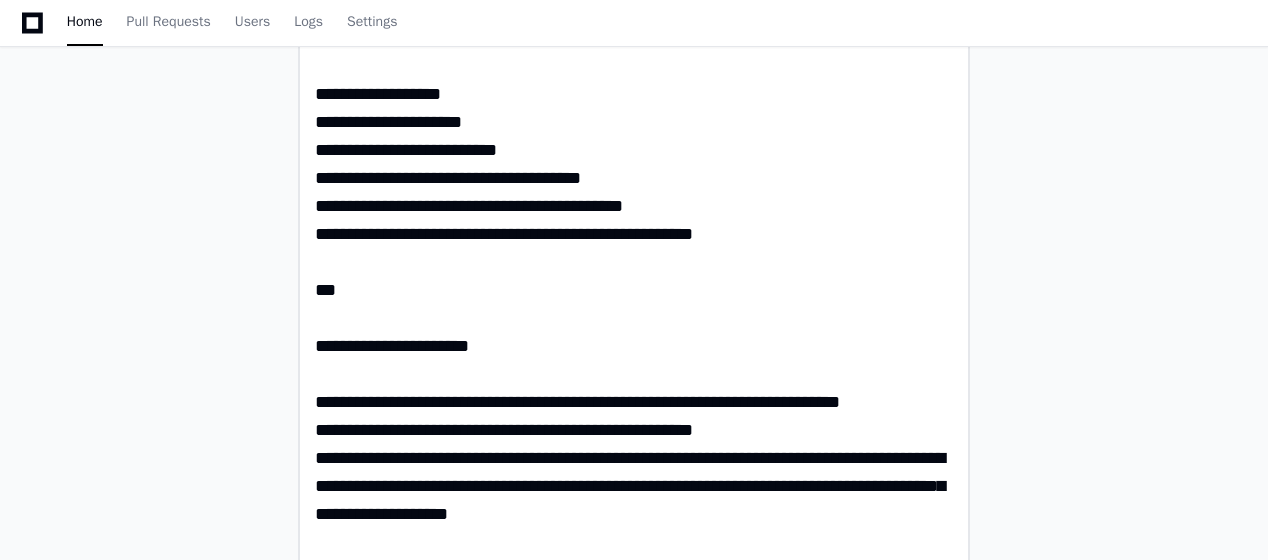 click 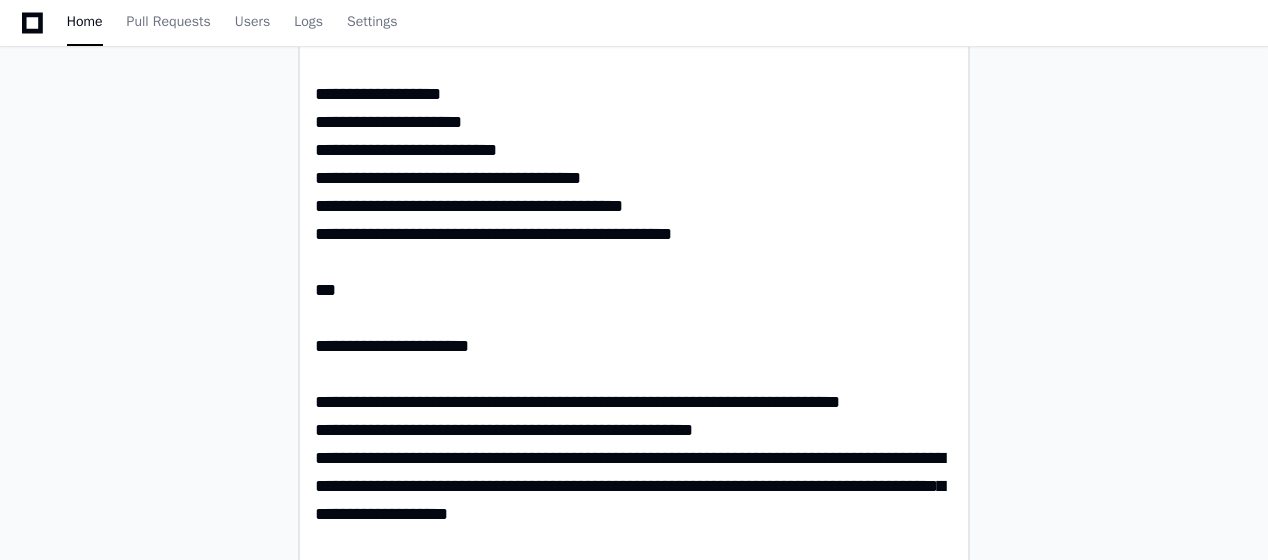 type on "**********" 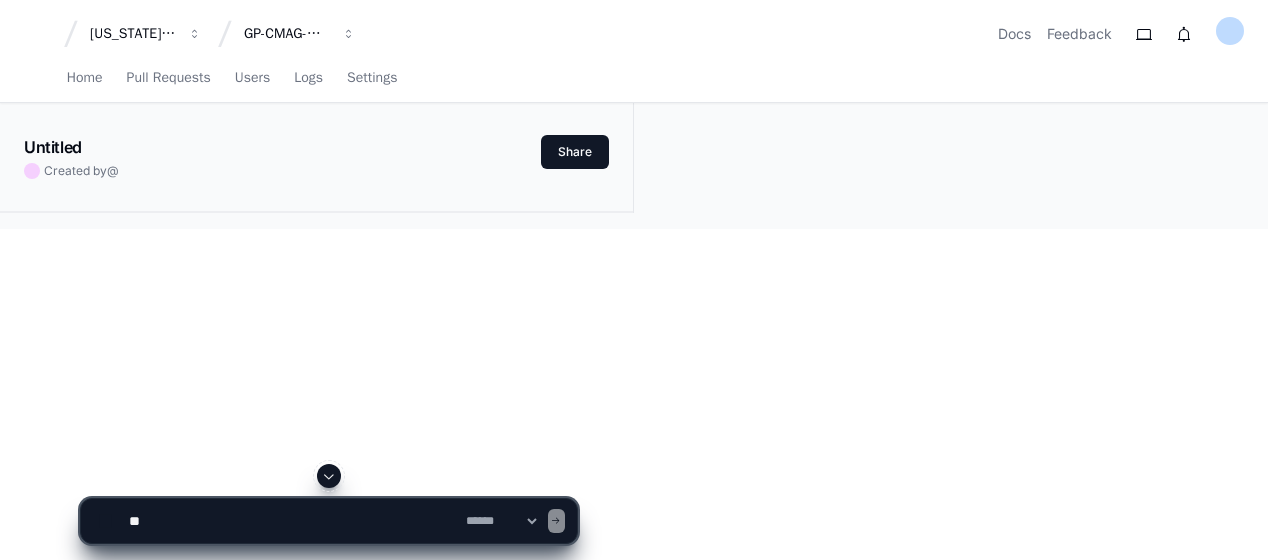 scroll, scrollTop: 0, scrollLeft: 0, axis: both 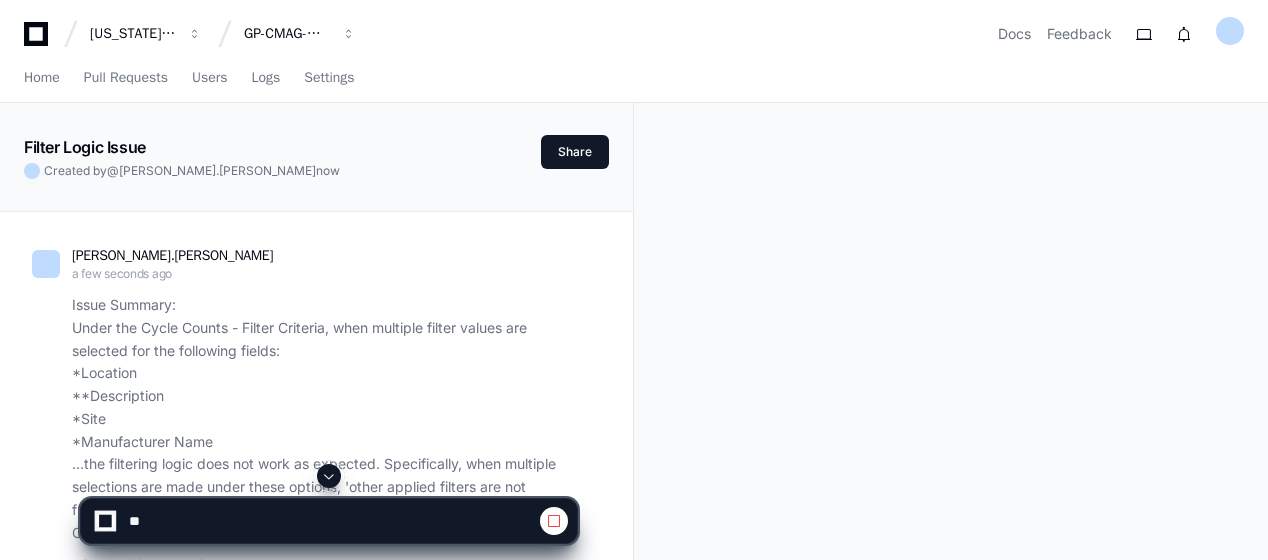 click 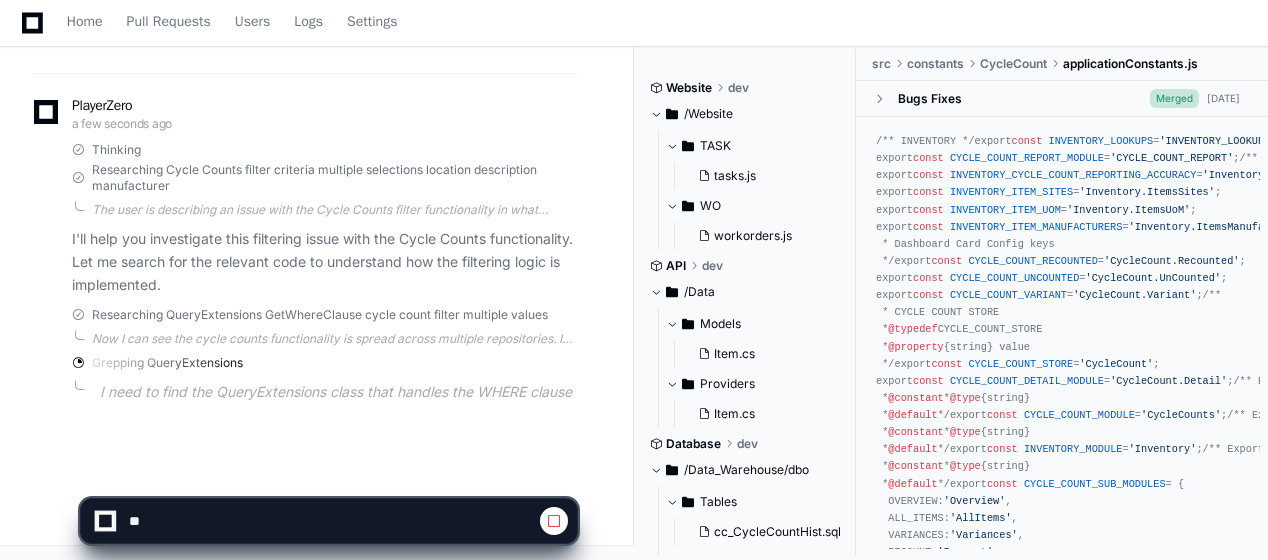 scroll, scrollTop: 979, scrollLeft: 0, axis: vertical 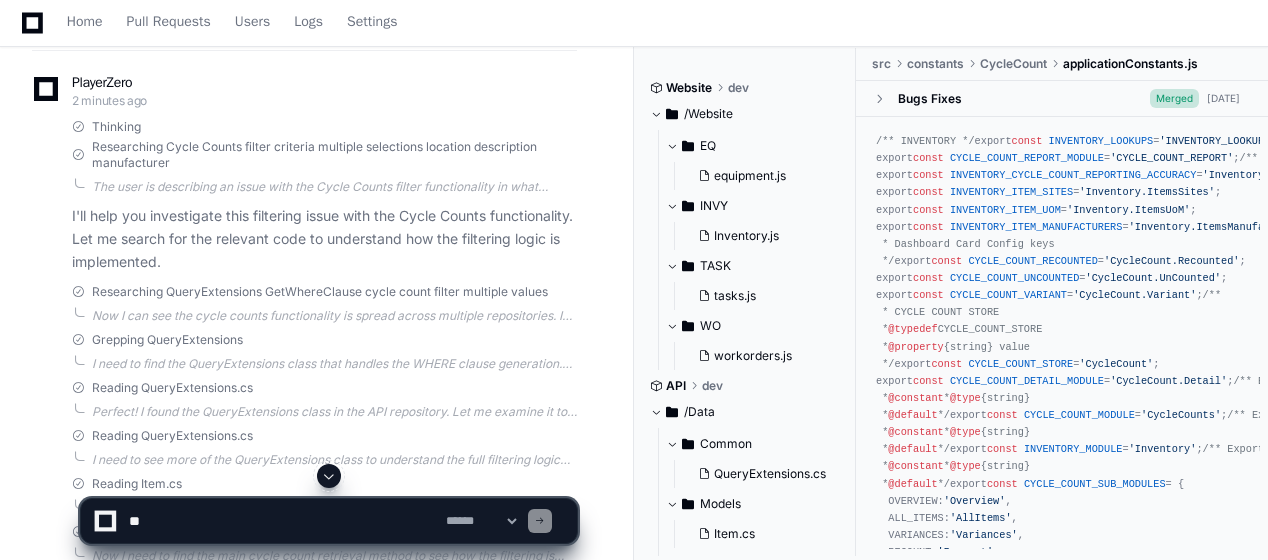 click 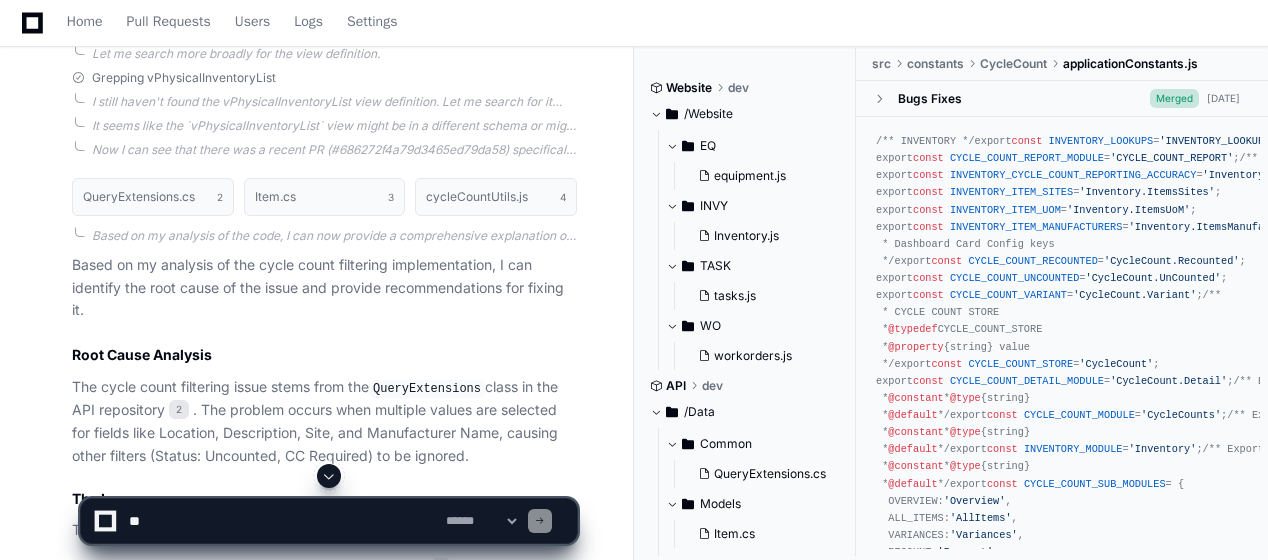 scroll, scrollTop: 1960, scrollLeft: 0, axis: vertical 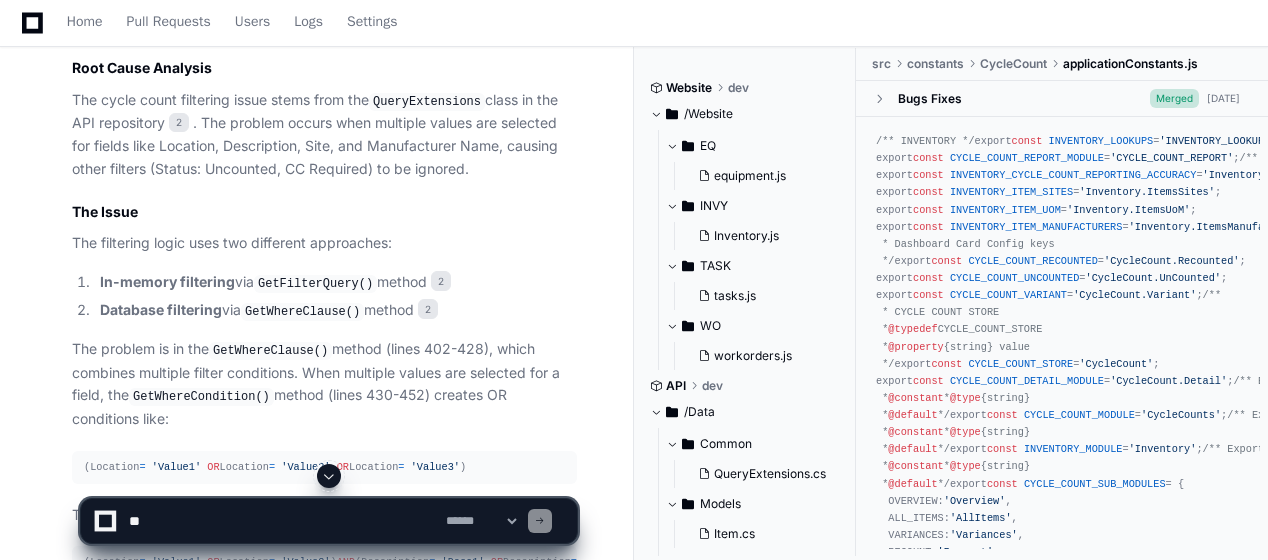 type 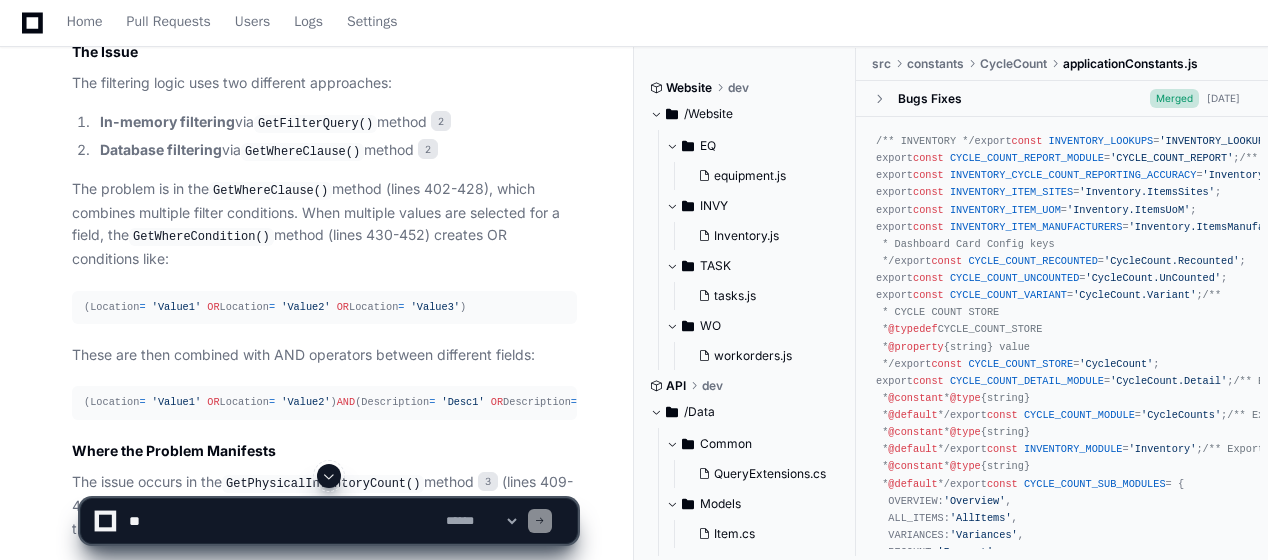 scroll, scrollTop: 2120, scrollLeft: 0, axis: vertical 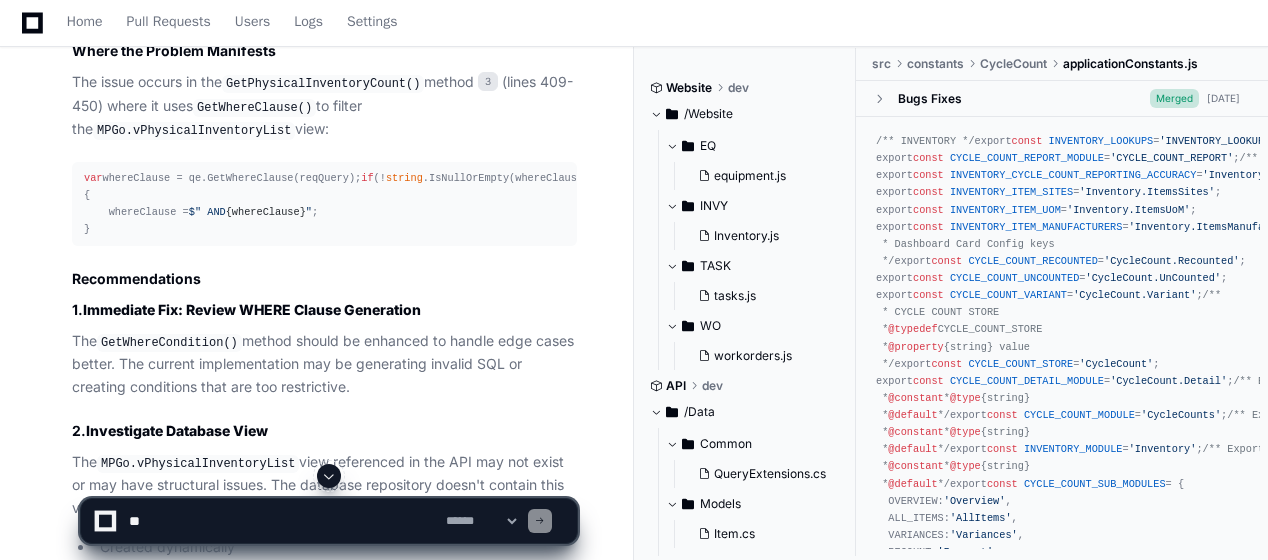 click on "Based on my analysis of the cycle count filtering implementation, I can identify the root cause of the issue and provide recommendations for fixing it.
Root Cause Analysis
The cycle count filtering issue stems from the  QueryExtensions  class in the API repository 2 . The problem occurs when multiple values are selected for fields like Location, Description, Site, and Manufacturer Name, causing other filters (Status: Uncounted, CC Required) to be ignored.
The Issue
The filtering logic uses two different approaches:
In-memory filtering  via  GetFilterQuery()  method 2
Database filtering  via  GetWhereClause()  method 2
The problem is in the  GetWhereClause()  method (lines 402-428), which combines multiple filter conditions. When multiple values are selected for a field, the  GetWhereCondition()  method (lines 430-452) creates OR conditions like:
(Location  =   'Value1'   OR  Location  =   'Value2'   OR  Location  =   'Value3' )
(Location  =   'Value1'   OR  Location  =   'Value2' )  =" 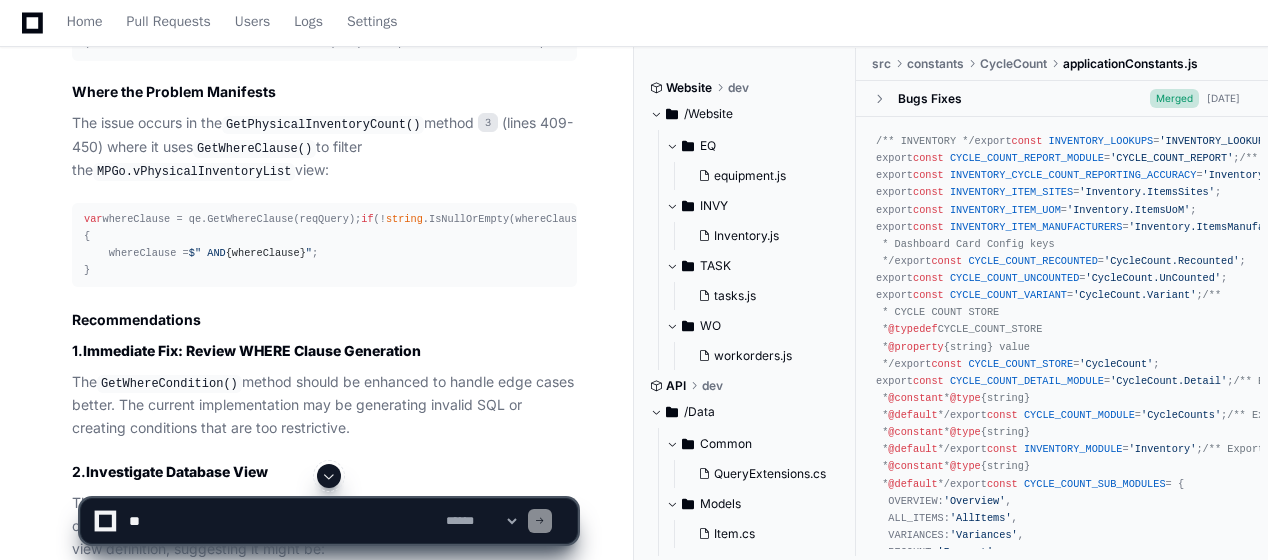 scroll, scrollTop: 2373, scrollLeft: 0, axis: vertical 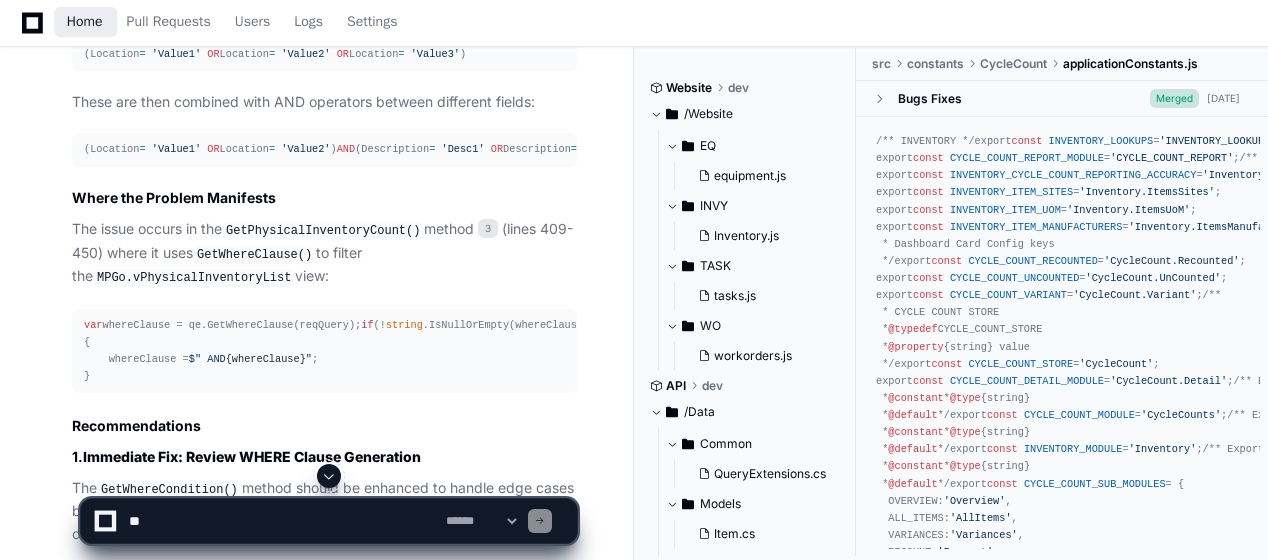 click on "Home" at bounding box center [85, 22] 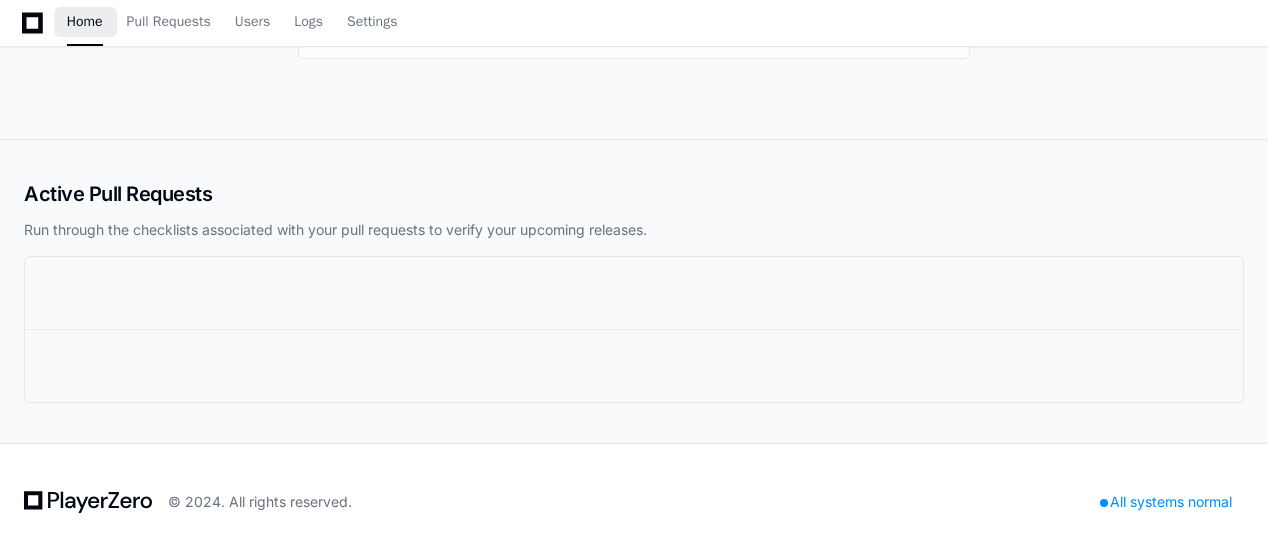 scroll, scrollTop: 0, scrollLeft: 0, axis: both 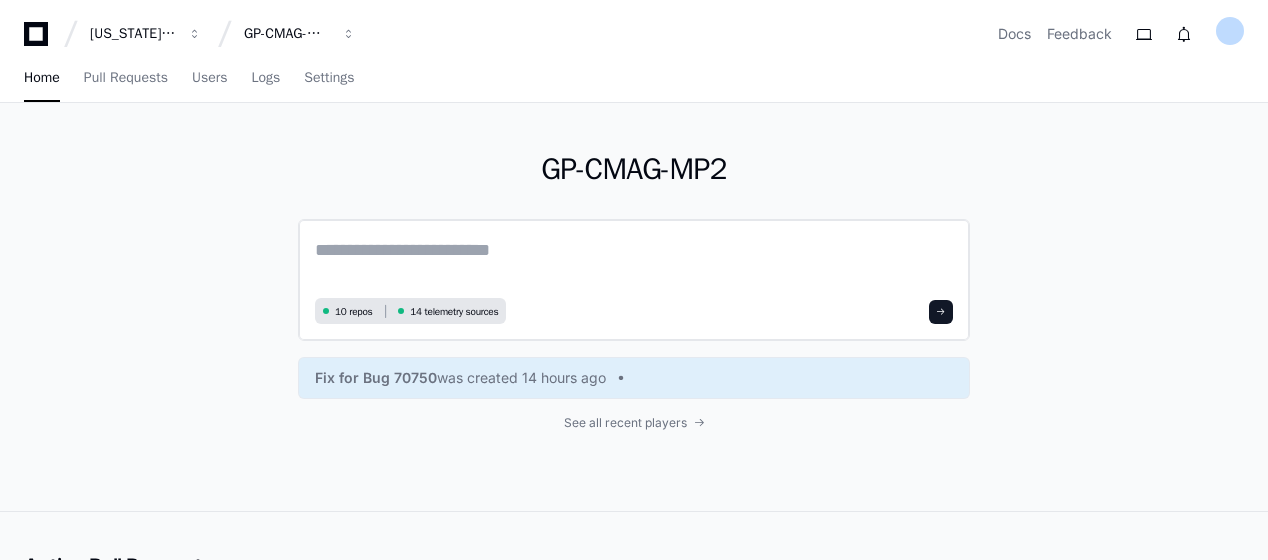 click 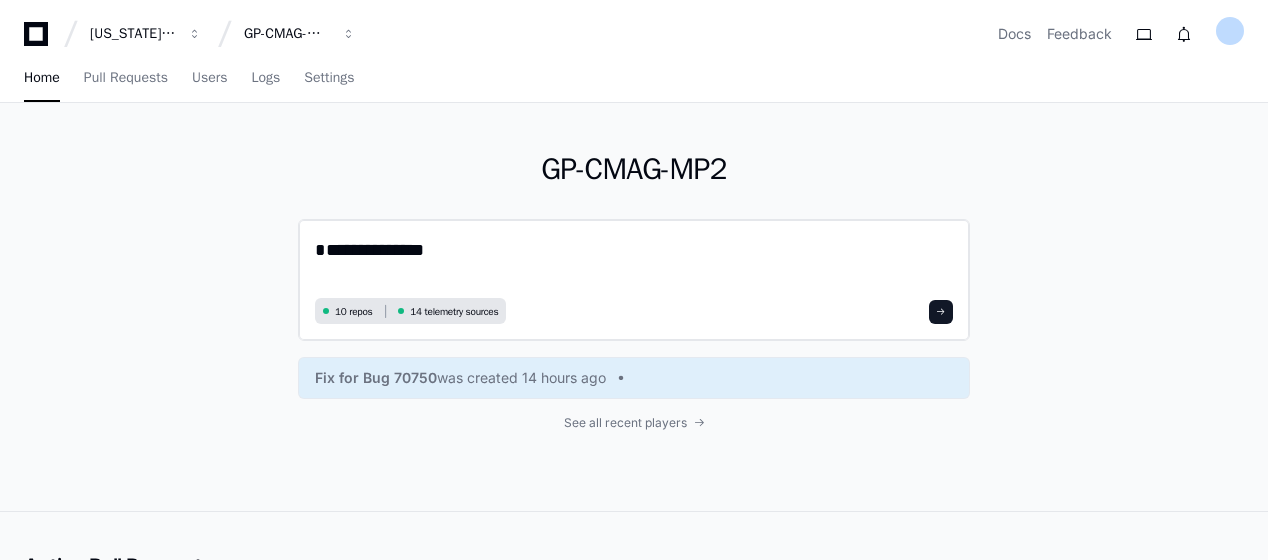 scroll, scrollTop: 0, scrollLeft: 0, axis: both 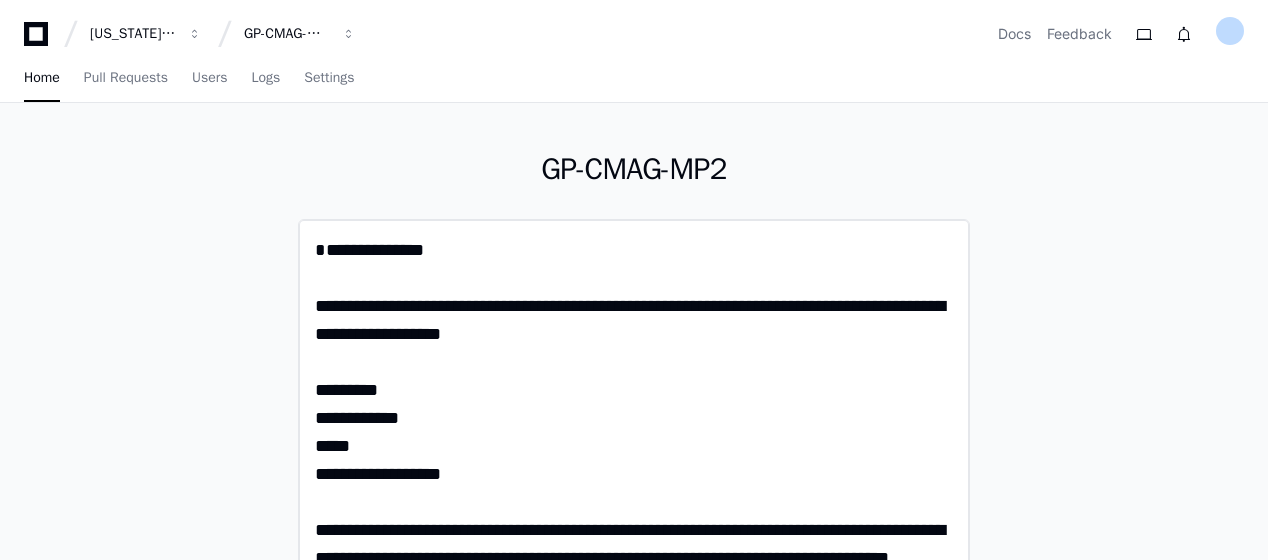 click 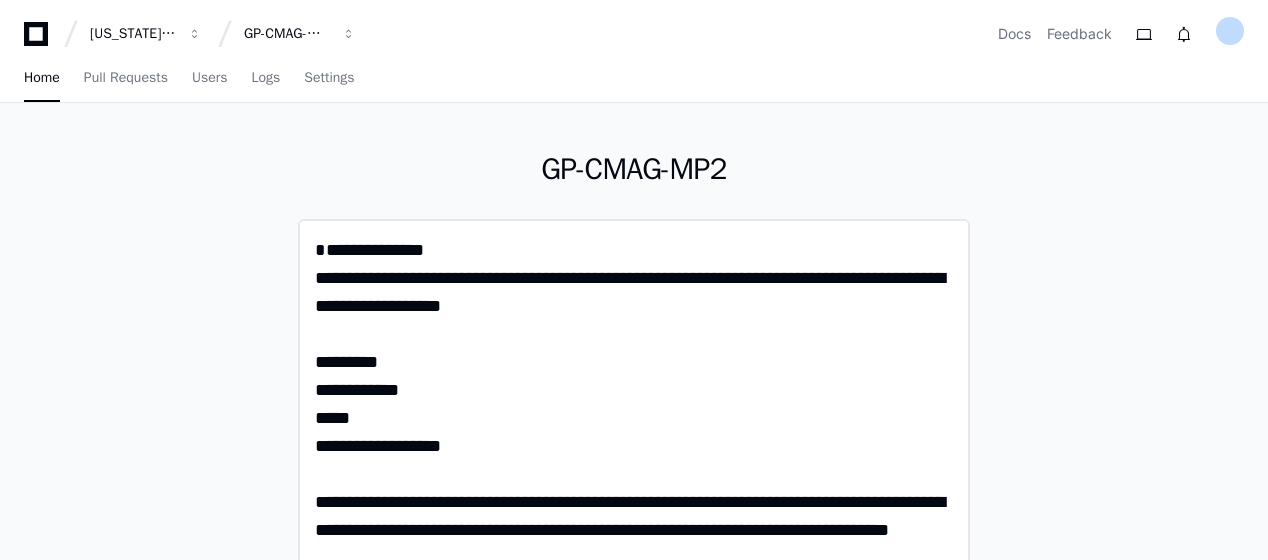click 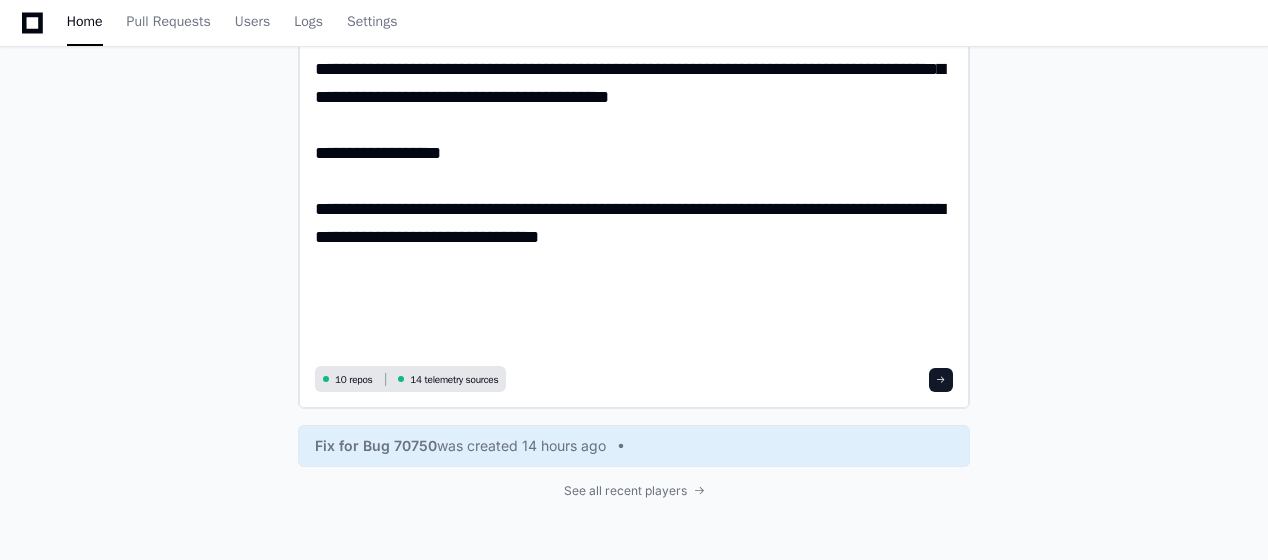 scroll, scrollTop: 1912, scrollLeft: 0, axis: vertical 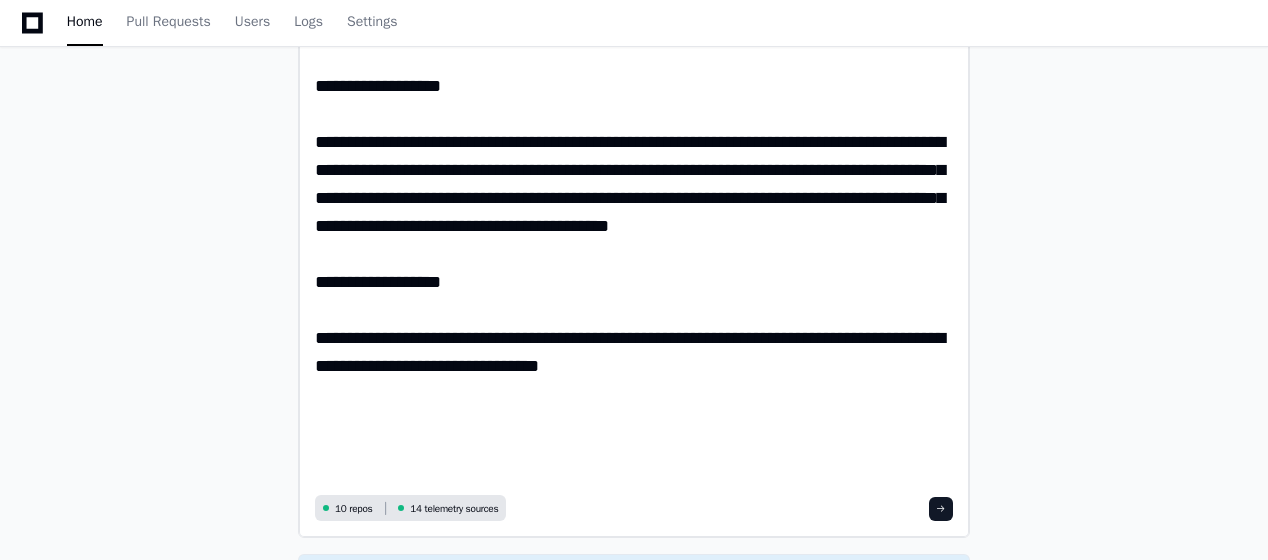 type on "**********" 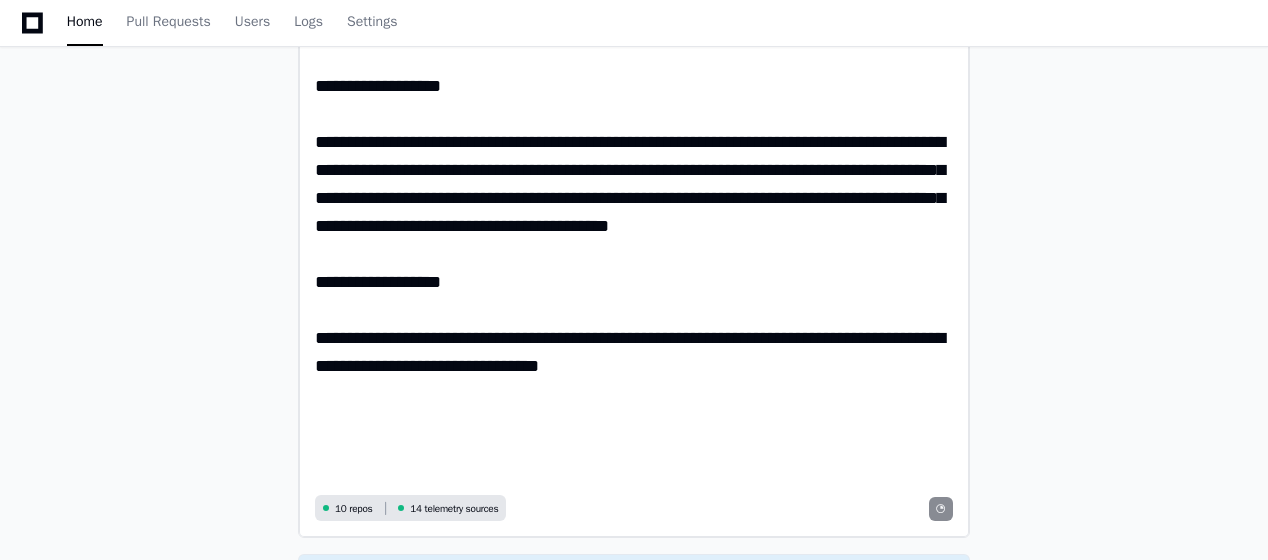 scroll, scrollTop: 0, scrollLeft: 0, axis: both 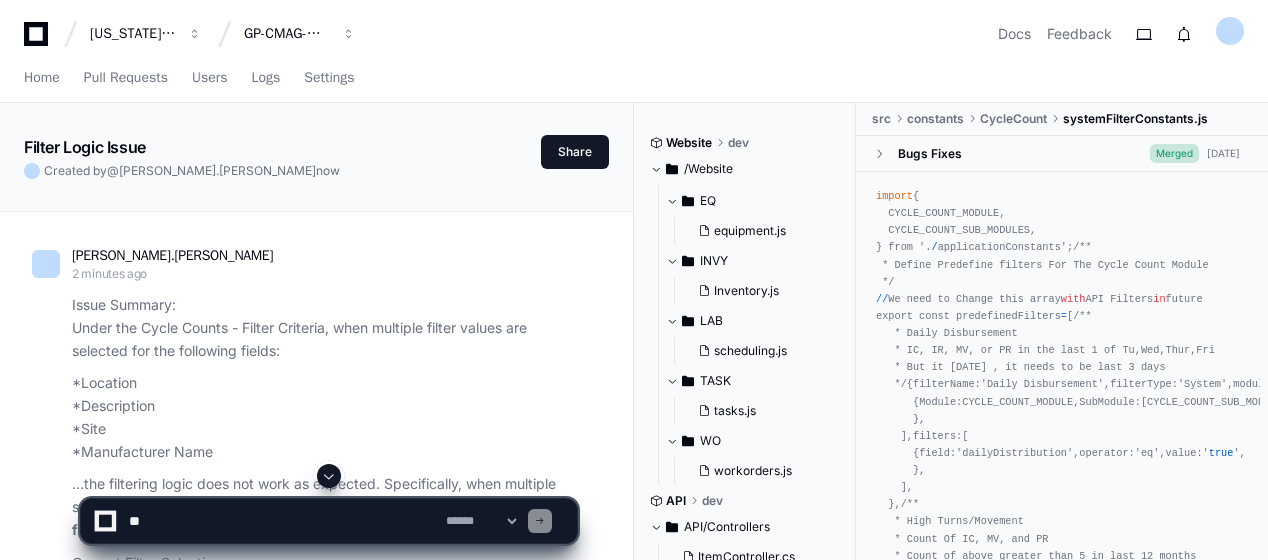 click on "*Location
*Description
*Site
*Manufacturer Name" 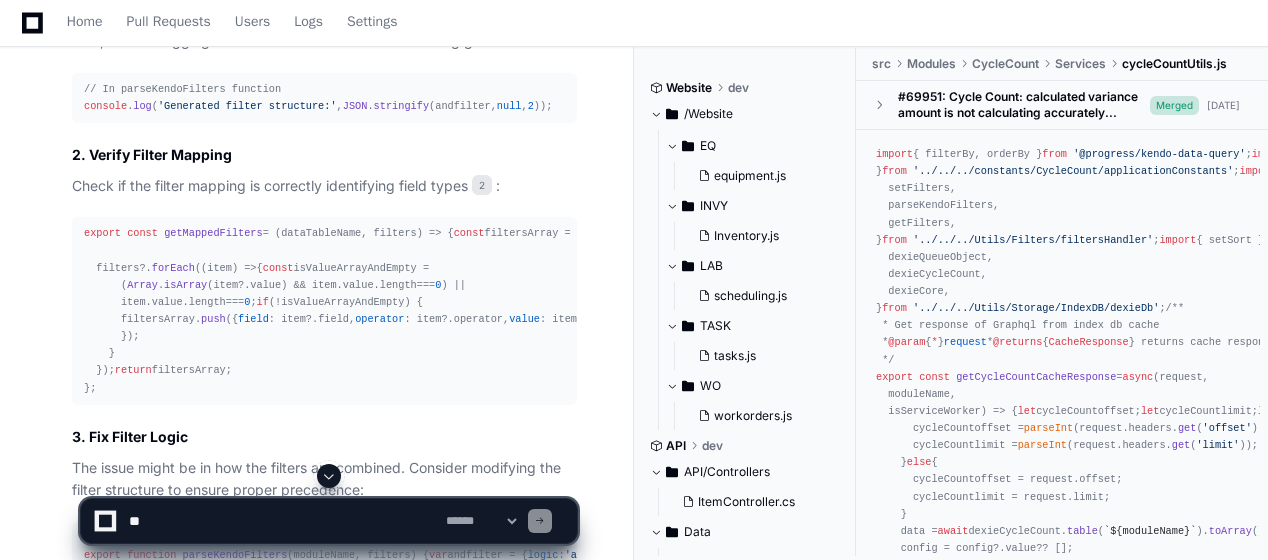 scroll, scrollTop: 3160, scrollLeft: 0, axis: vertical 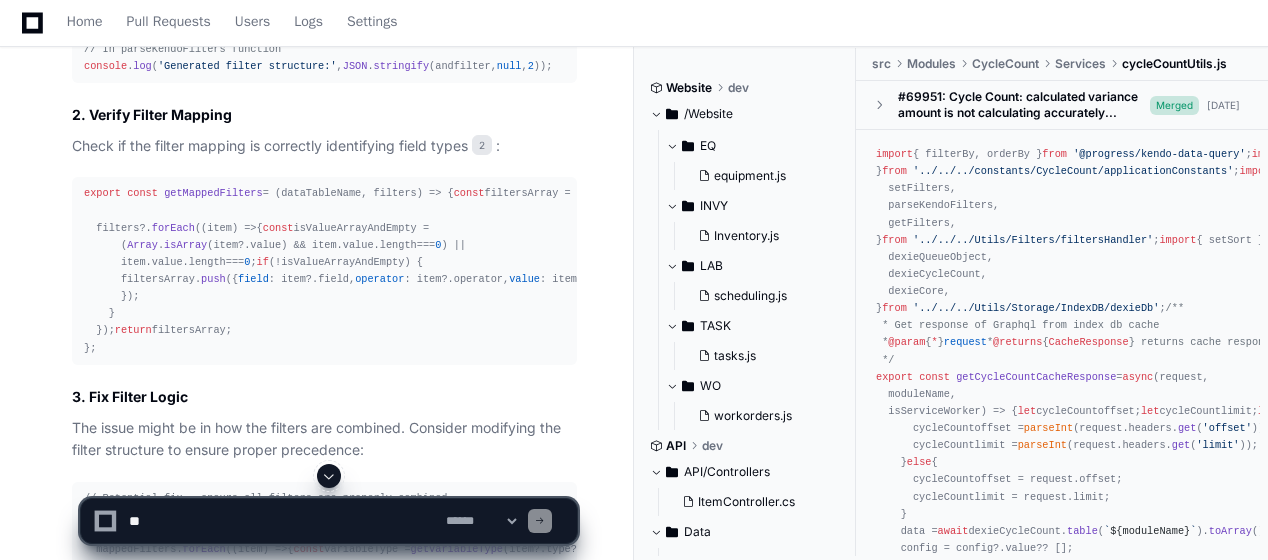 click on "Based on my analysis of the MPGO application's cycle count filtering code, I can explain the issue and provide recommendations for fixing this filtering problem.
Root Cause Analysis
The issue stems from how multiple selections are processed in the cycle count filtering logic. Here's what I found:
Current Filter Processing Logic
The filtering logic in the mobile PWA processes multiple selections as follows 2 :
export   function   parseKendoFilters ( moduleName, filters ) {
var  andfilter = {  logic :  'and' ,  filters : [] };
mappedFilters. map ( ( item ) =>  {
if  (variableType ===  'Array' ) {
// create a filter based on or operator
if  ((value?. length  ??  0 ) >  0 ) {
var  orfilter = {  logic :  'or' ,  filters : [] };
value?. map ( ( data ) =>  {
orfilter. filters . push ({
field :  ` ${item.field} ` ,
operator :  ` ${operator !== EQUALS_OP ? operator : EQUALS_OP} ` ,
value : data?. value  ?? data?. ''" 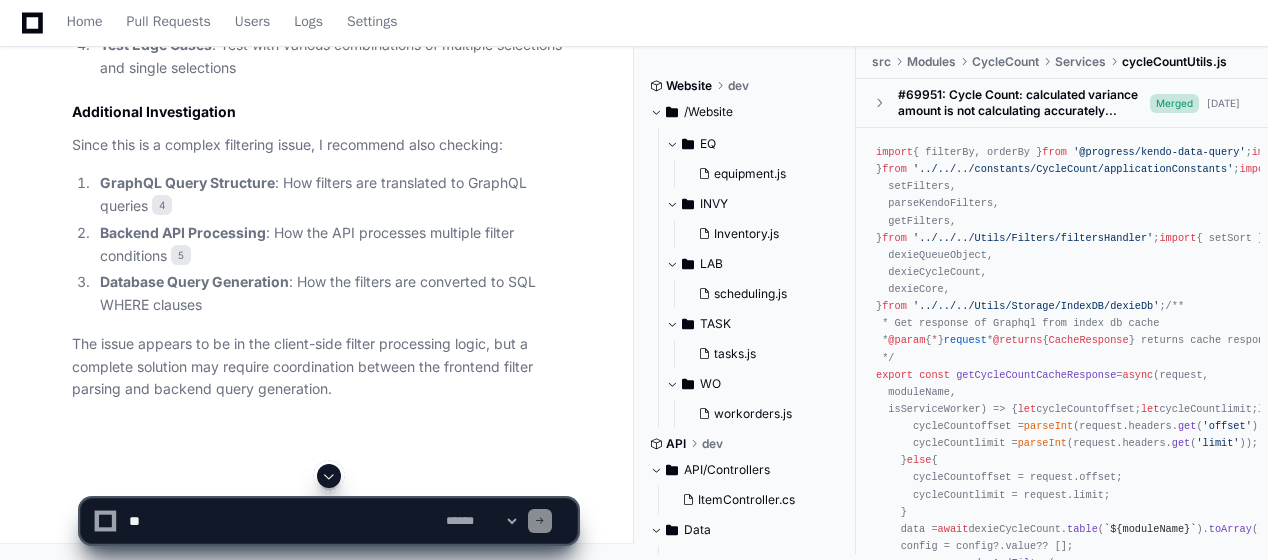scroll, scrollTop: 5285, scrollLeft: 0, axis: vertical 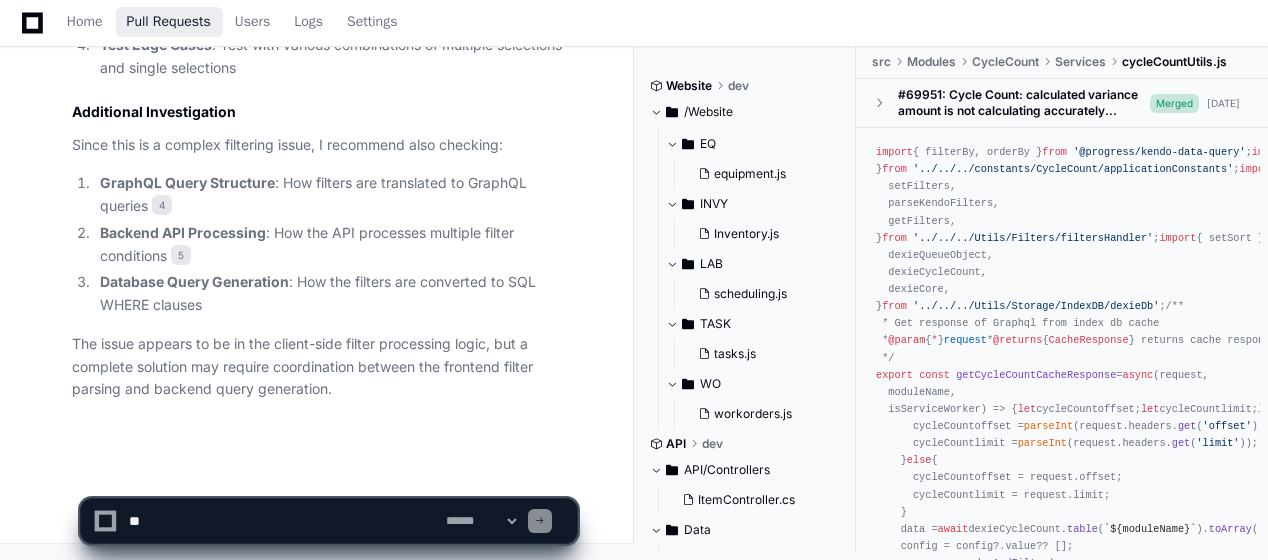 click on "Pull Requests" at bounding box center (169, 22) 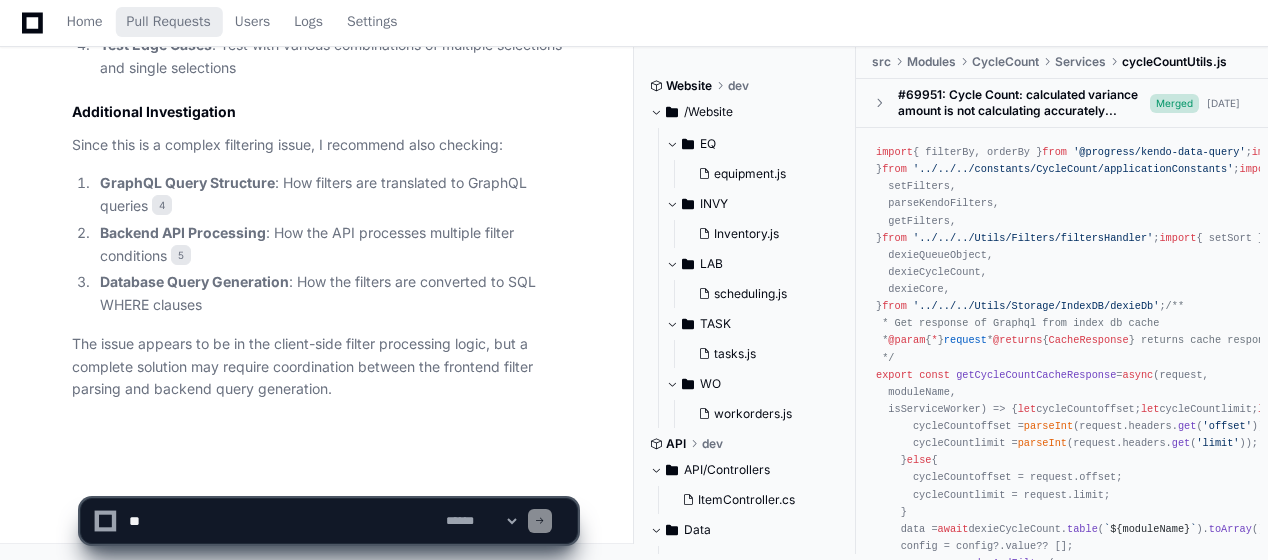 click on "Pull Requests" at bounding box center (169, 22) 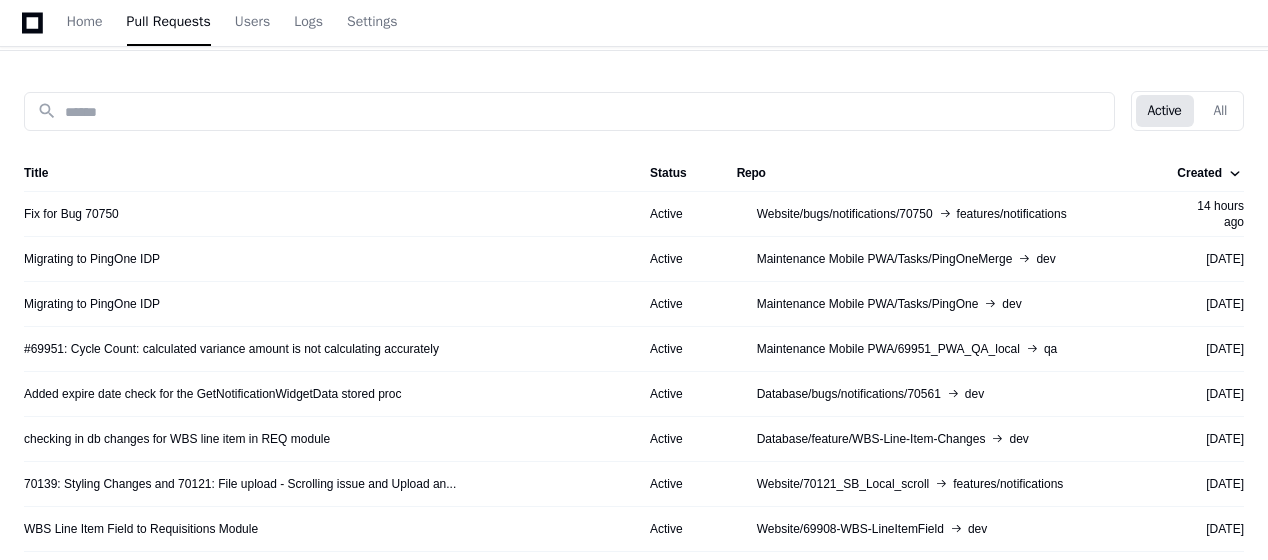 scroll, scrollTop: 0, scrollLeft: 0, axis: both 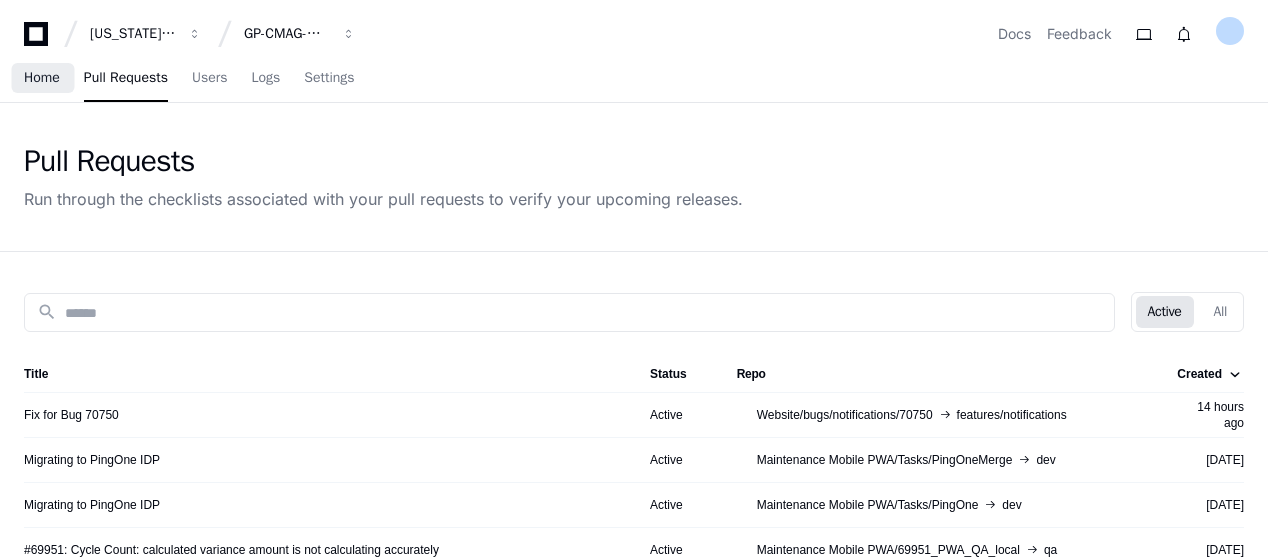 click on "Home" at bounding box center (42, 78) 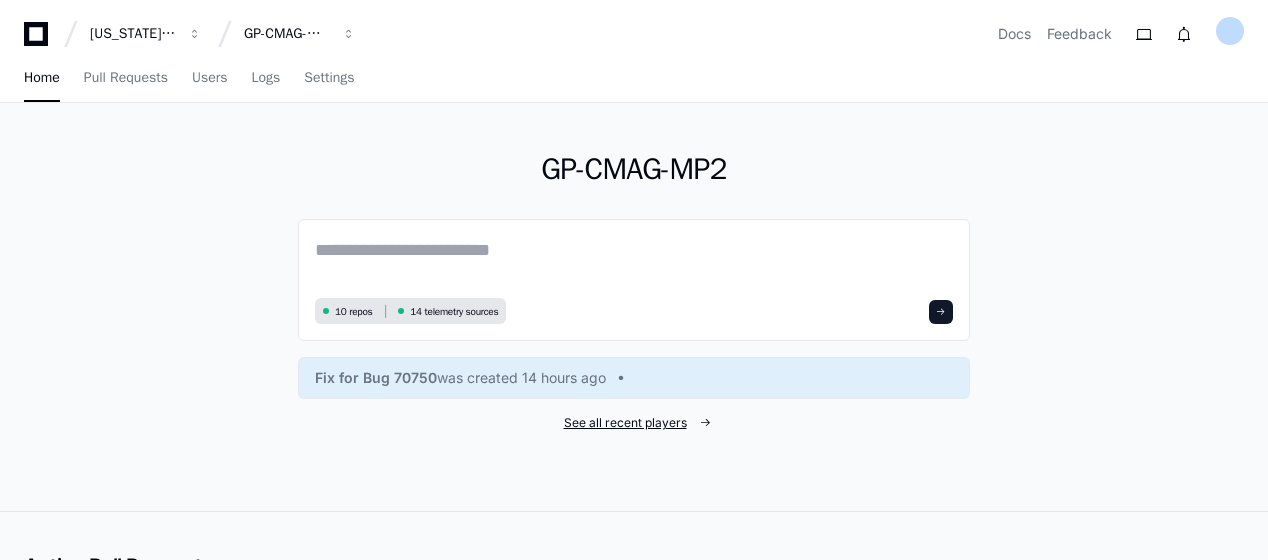 click on "See all recent players" 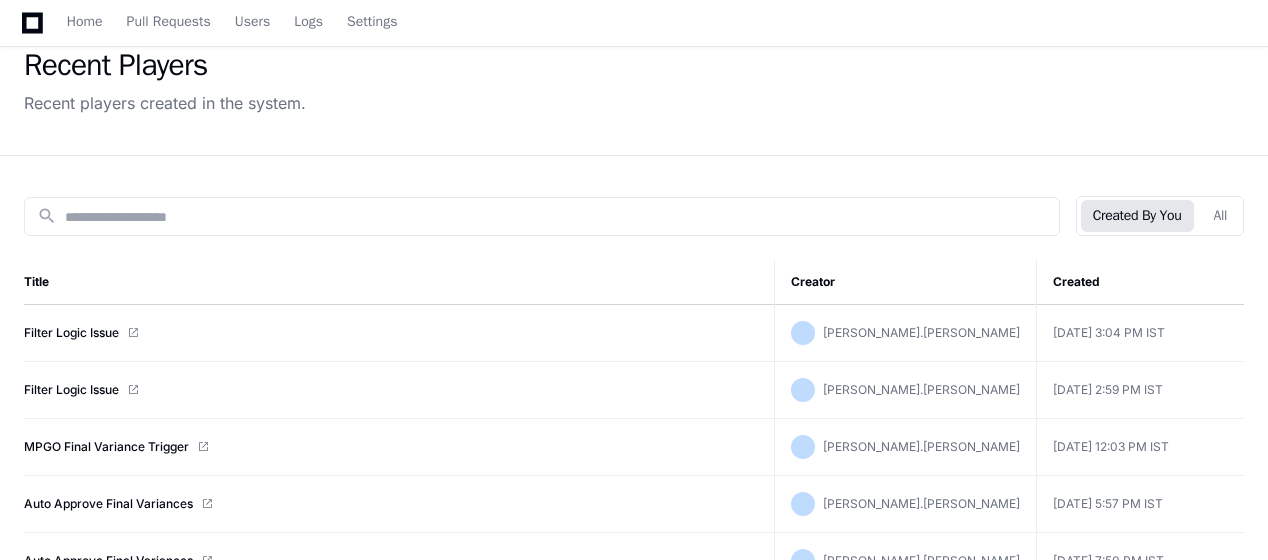 scroll, scrollTop: 109, scrollLeft: 0, axis: vertical 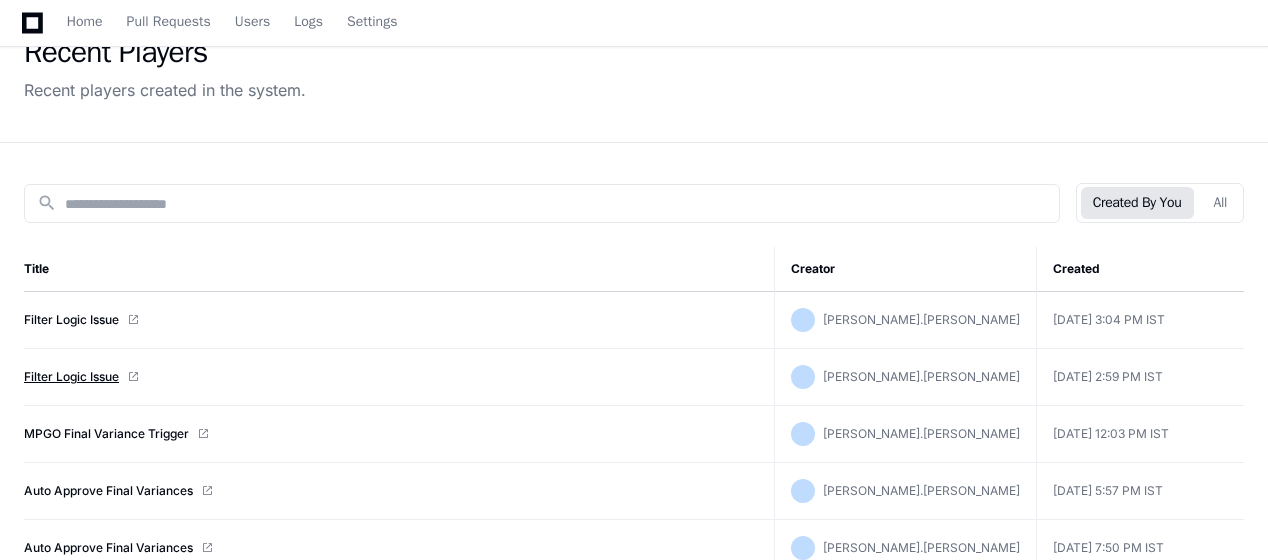click on "Filter Logic Issue" 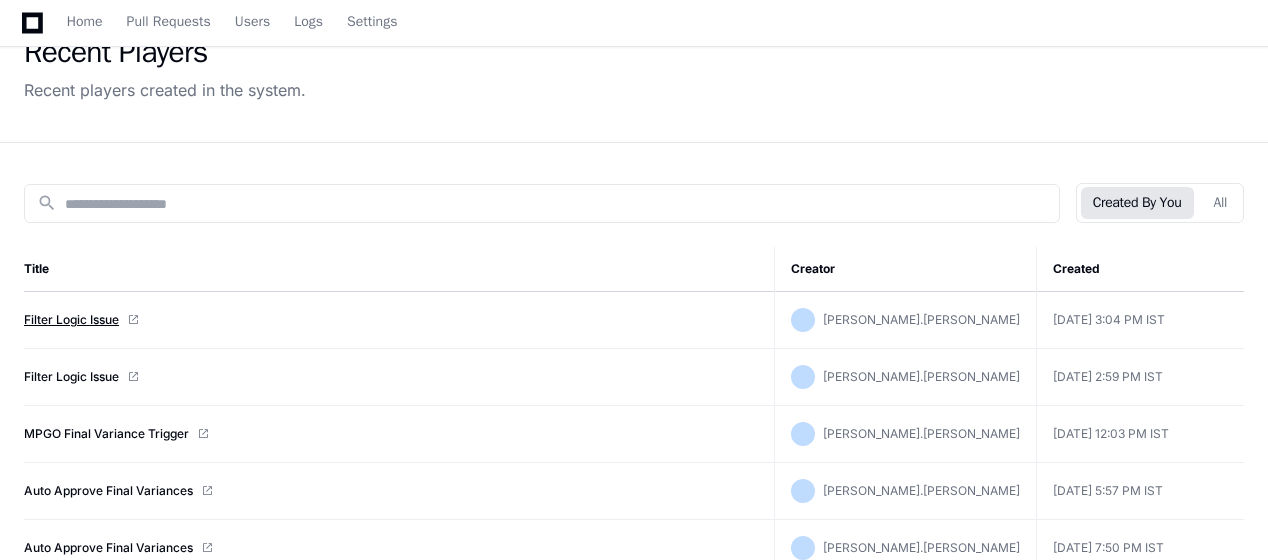 click on "Filter Logic Issue" 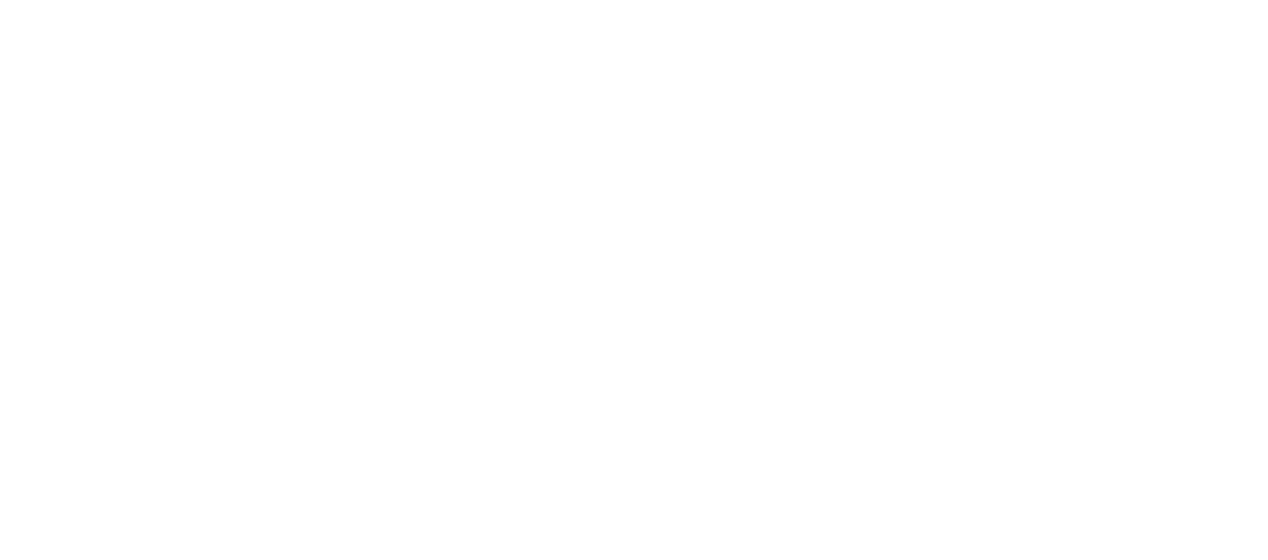 scroll, scrollTop: 0, scrollLeft: 0, axis: both 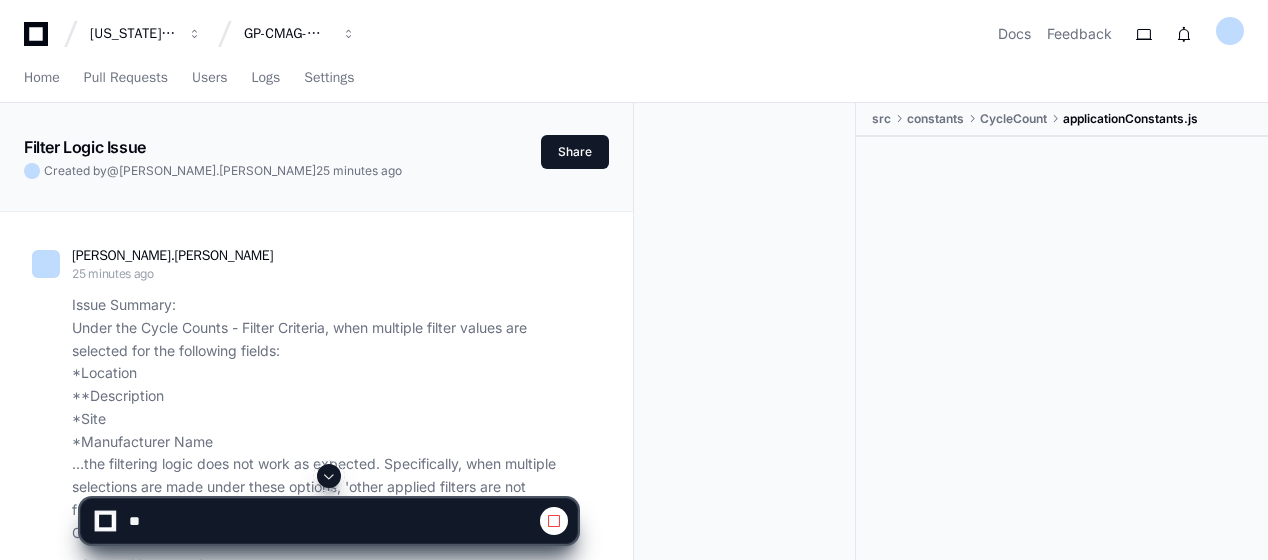 click on "[PERSON_NAME].[PERSON_NAME] 25 minutes ago Issue Summary:
Under the Cycle Counts - Filter Criteria, when multiple filter values are selected for the following fields:
*Location
**Description
*Site
*Manufacturer Name
…the filtering logic does not work as expected. Specifically, when multiple selections are made under these options, 'other applied filters are not functioning properly'.
Current Filter Selections:
*Status: Uncounted
*CC Required: Checked
*Unit of Measure: EA, Each
*Location: Multiple locations selected
Description: Multiple descriptions selected Manufacturer Name: Multiple manufacturers selected
Observed Behavior:
The results retrieved  include all status types , not just "Uncounted".
The  CC Required  filter is  not being honored .
Other applied filters (like Unit of Measure and Status) are also  being ignored or inconsistently applied  when multiple values are selected in Location, Description, or Manufacturer Name fields.
Expected Behavior:
The system should" 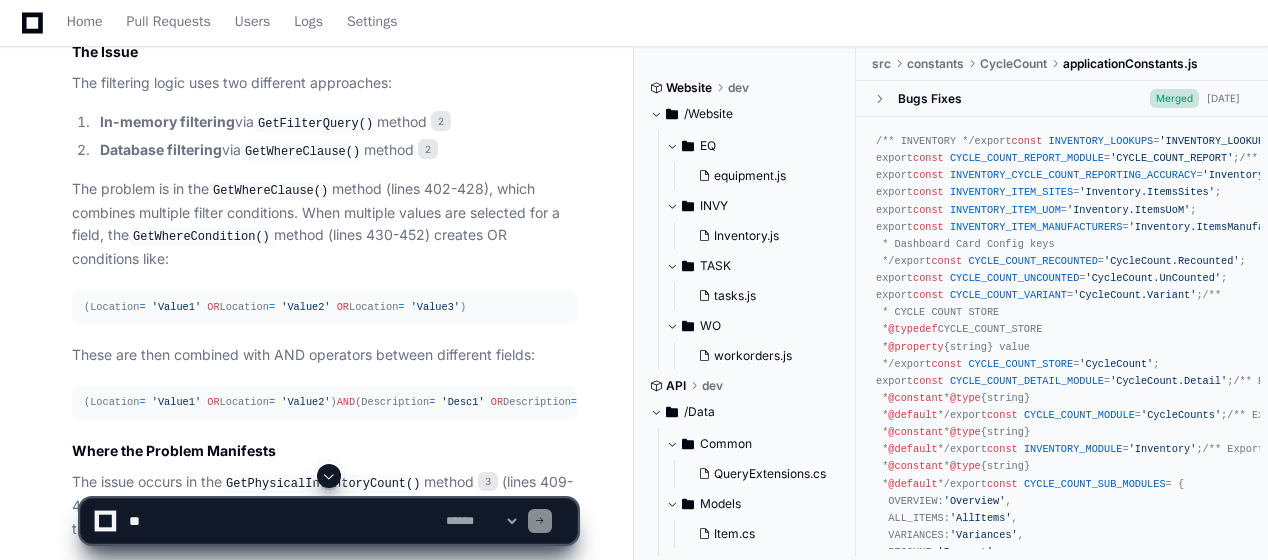 scroll, scrollTop: 2160, scrollLeft: 0, axis: vertical 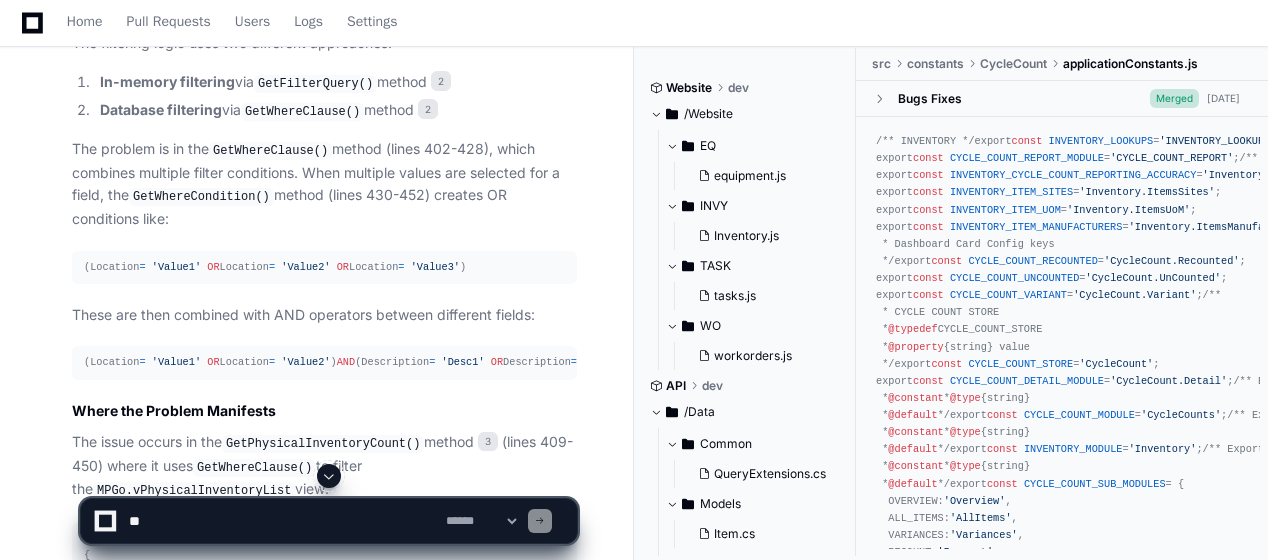 click on "The problem is in the  GetWhereClause()  method (lines 402-428), which combines multiple filter conditions. When multiple values are selected for a field, the  GetWhereCondition()  method (lines 430-452) creates OR conditions like:" 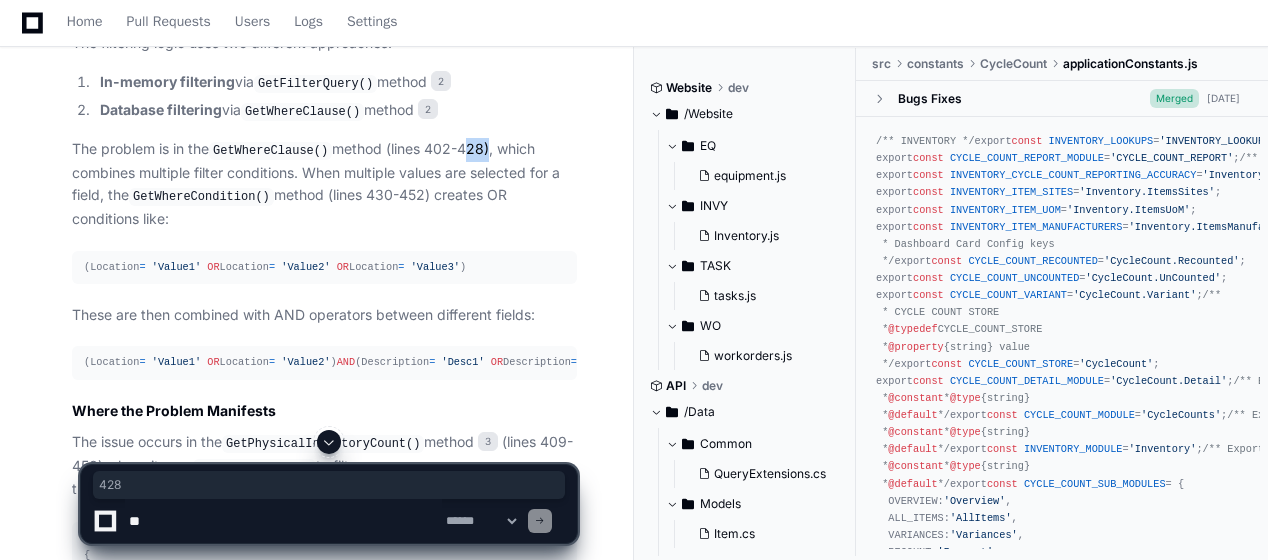 click on "The problem is in the  GetWhereClause()  method (lines 402-428), which combines multiple filter conditions. When multiple values are selected for a field, the  GetWhereCondition()  method (lines 430-452) creates OR conditions like:" 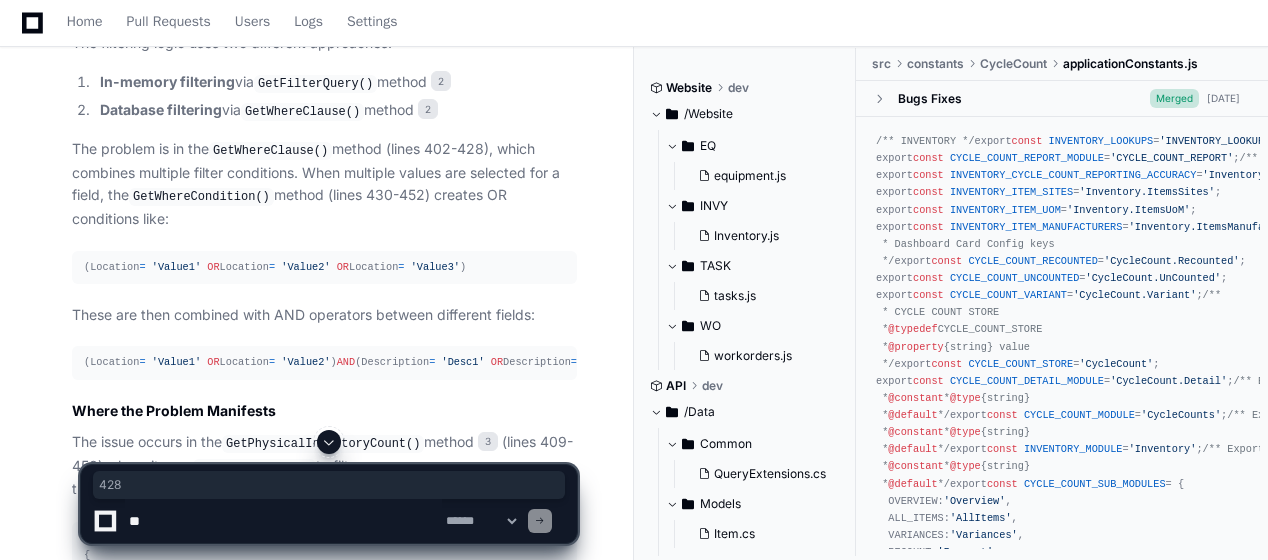 click on "The problem is in the  GetWhereClause()  method (lines 402-428), which combines multiple filter conditions. When multiple values are selected for a field, the  GetWhereCondition()  method (lines 430-452) creates OR conditions like:" 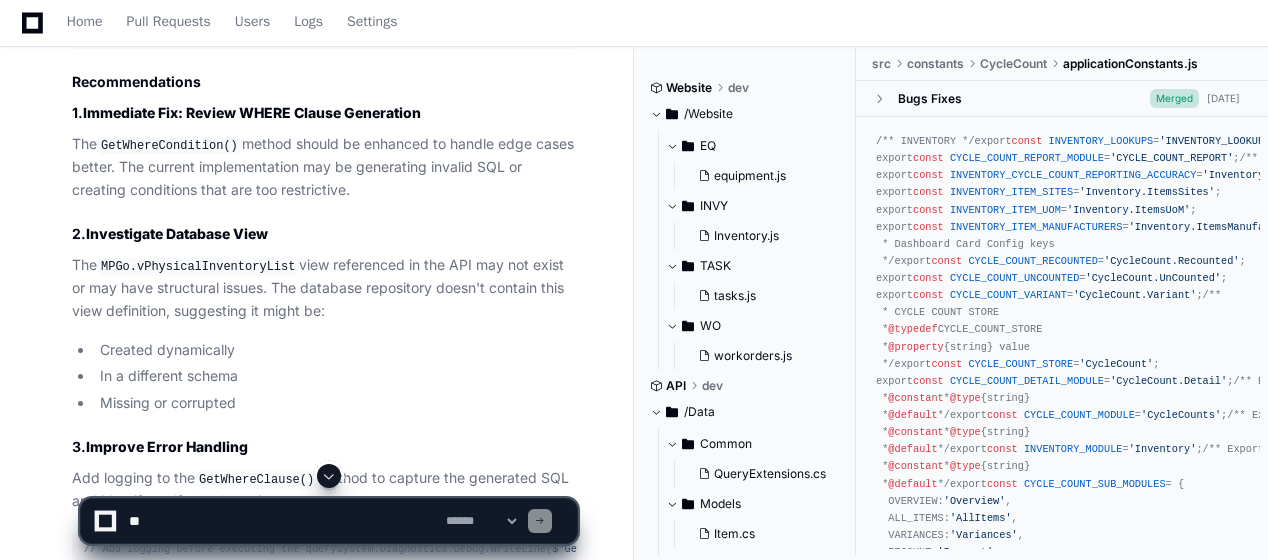 scroll, scrollTop: 2720, scrollLeft: 0, axis: vertical 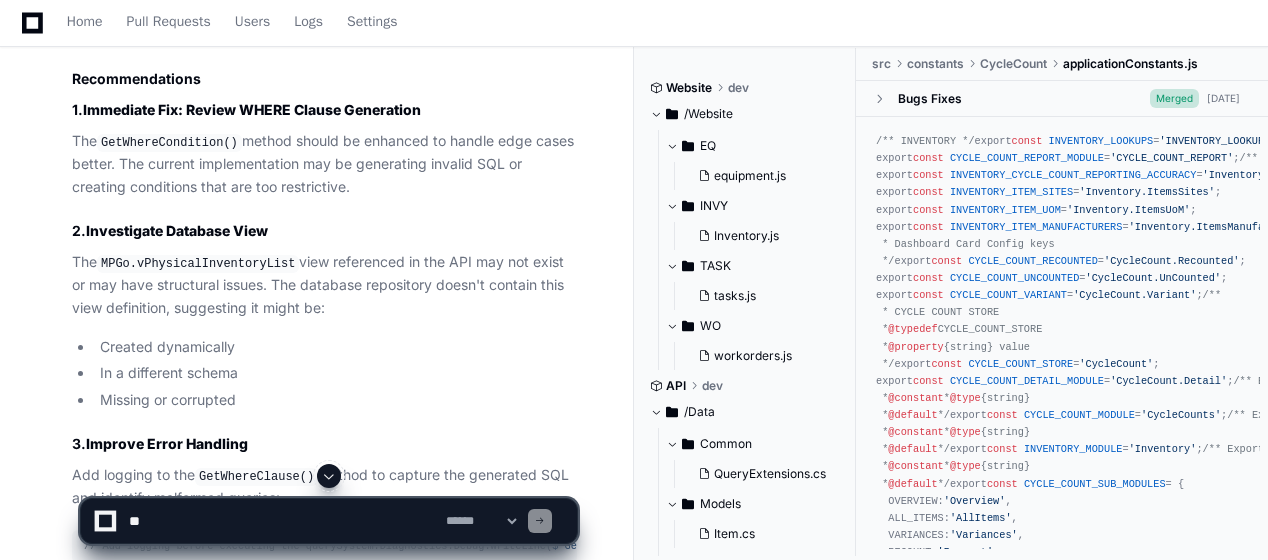 click on "The  GetWhereCondition()  method should be enhanced to handle edge cases better. The current implementation may be generating invalid SQL or creating conditions that are too restrictive." 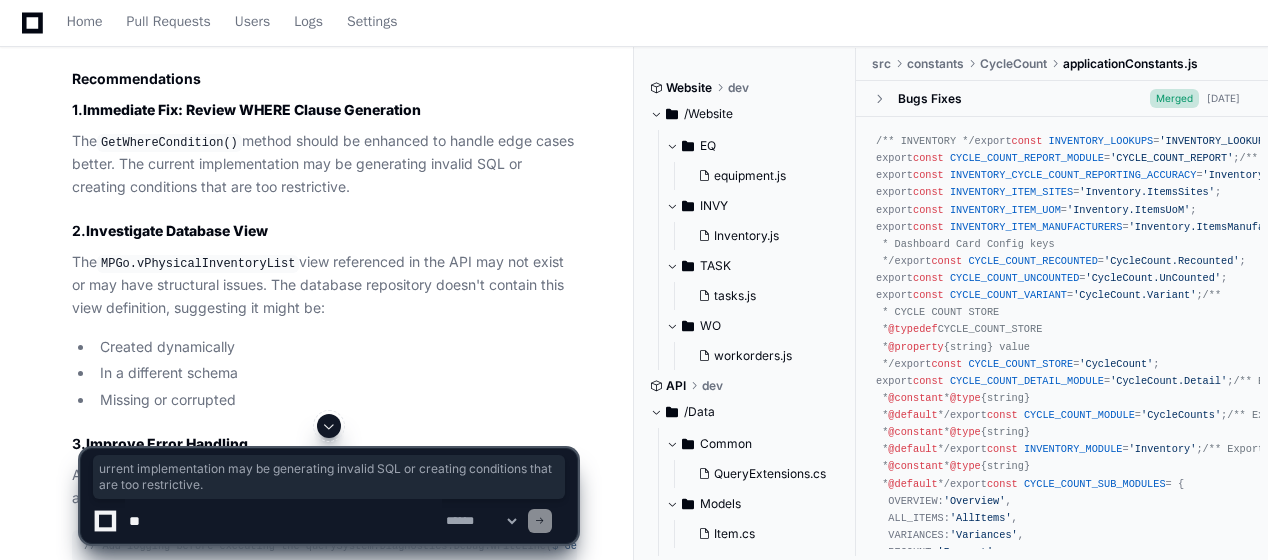 drag, startPoint x: 158, startPoint y: 177, endPoint x: 381, endPoint y: 202, distance: 224.39697 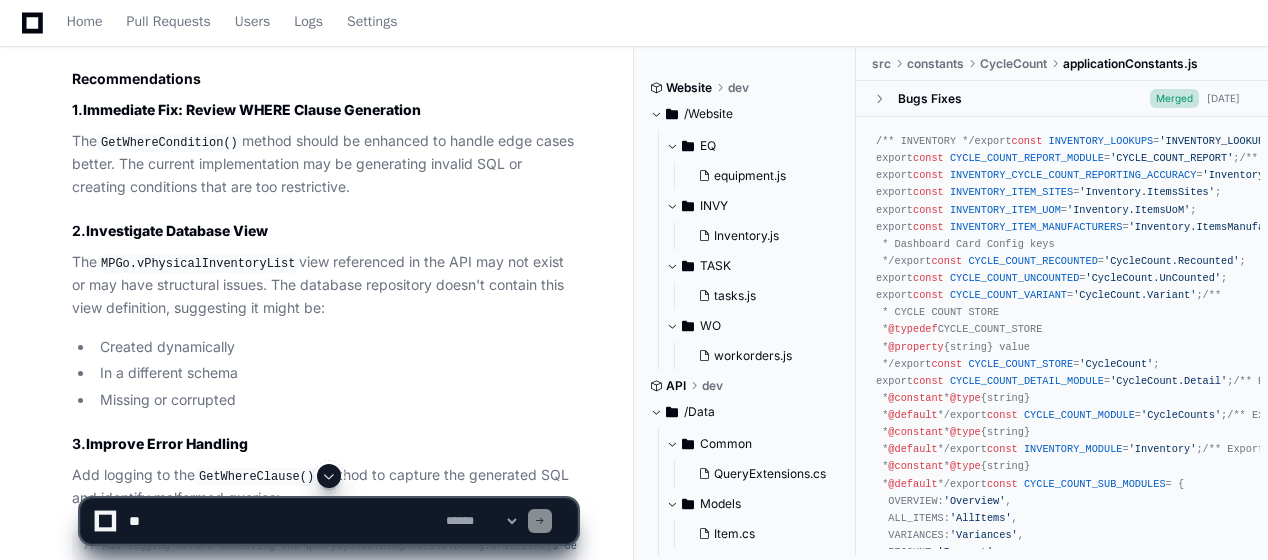 click on "Based on my analysis of the cycle count filtering implementation, I can identify the root cause of the issue and provide recommendations for fixing it.
Root Cause Analysis
The cycle count filtering issue stems from the  QueryExtensions  class in the API repository 2 . The problem occurs when multiple values are selected for fields like Location, Description, Site, and Manufacturer Name, causing other filters (Status: Uncounted, CC Required) to be ignored.
The Issue
The filtering logic uses two different approaches:
In-memory filtering  via  GetFilterQuery()  method 2
Database filtering  via  GetWhereClause()  method 2
The problem is in the  GetWhereClause()  method (lines 402-428), which combines multiple filter conditions. When multiple values are selected for a field, the  GetWhereCondition()  method (lines 430-452) creates OR conditions like:
(Location  =   'Value1'   OR  Location  =   'Value2'   OR  Location  =   'Value3' )
(Location  =   'Value1'   OR  Location  =   'Value2' )  =" 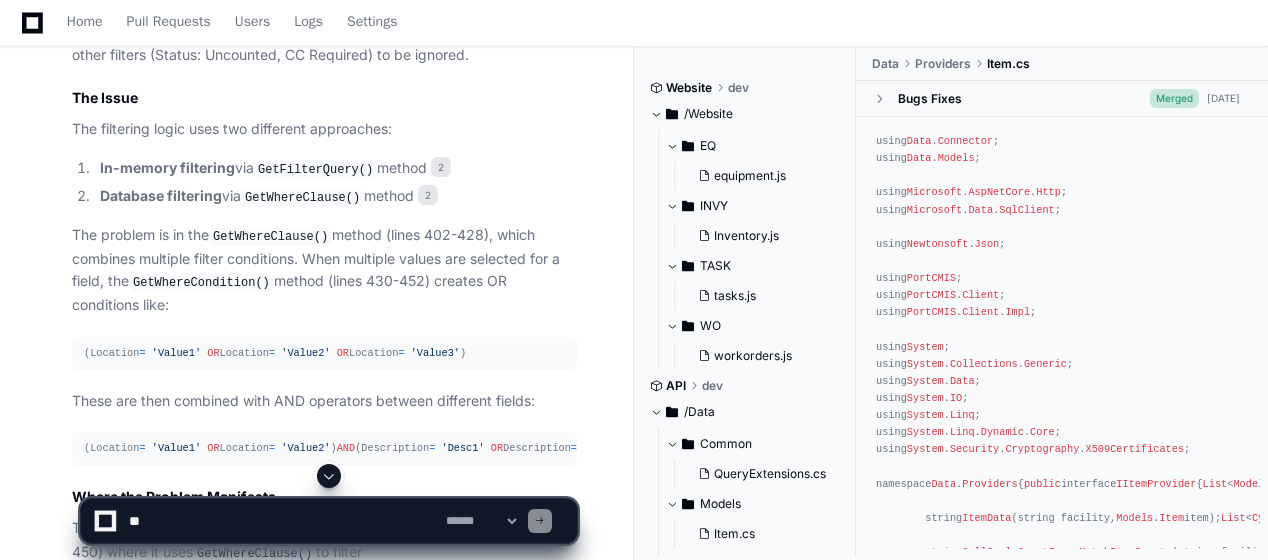 scroll, scrollTop: 2093, scrollLeft: 0, axis: vertical 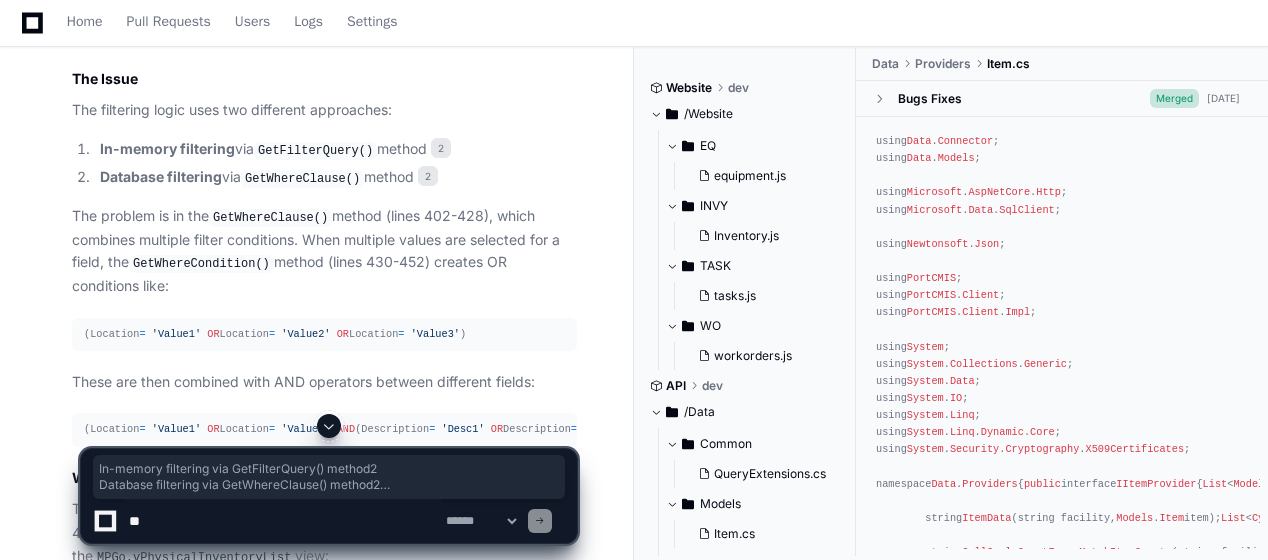 drag, startPoint x: 111, startPoint y: 284, endPoint x: 58, endPoint y: 123, distance: 169.49927 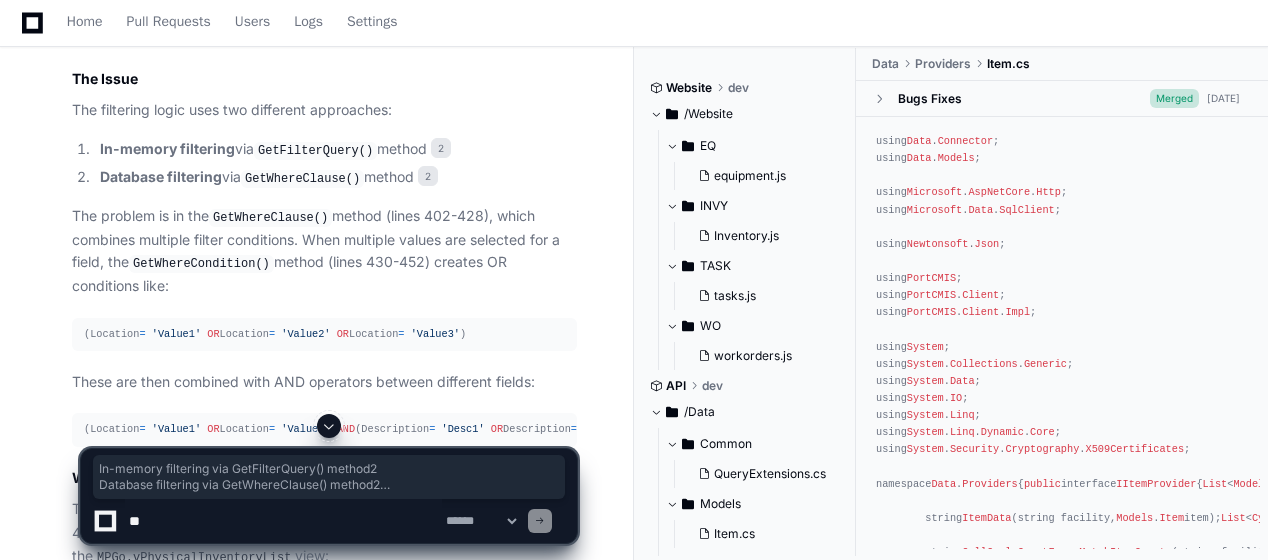 click 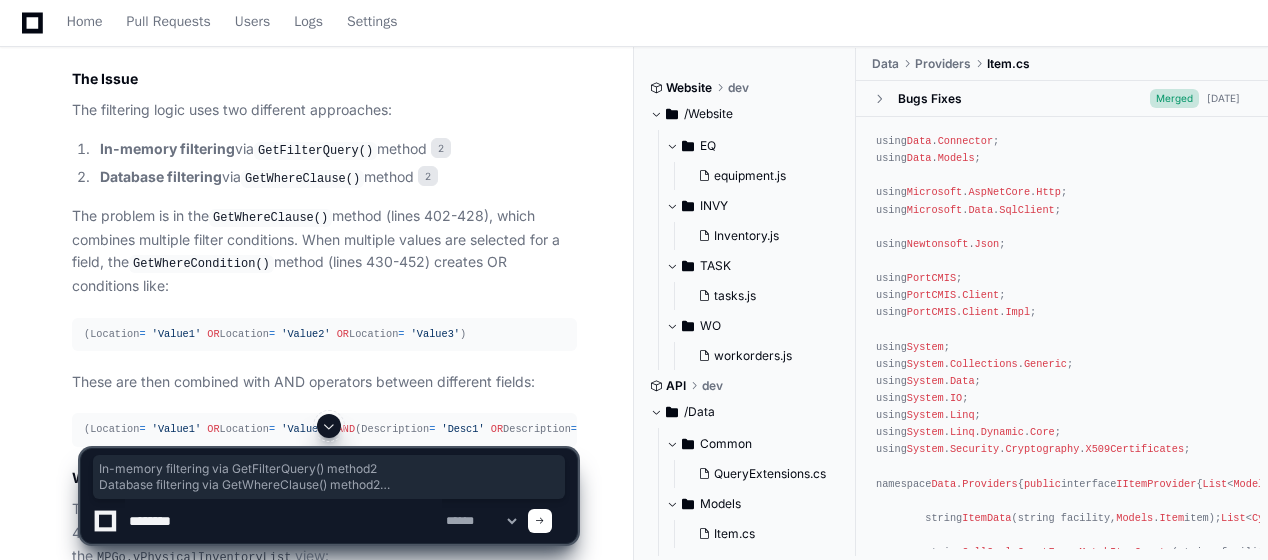 type on "*********" 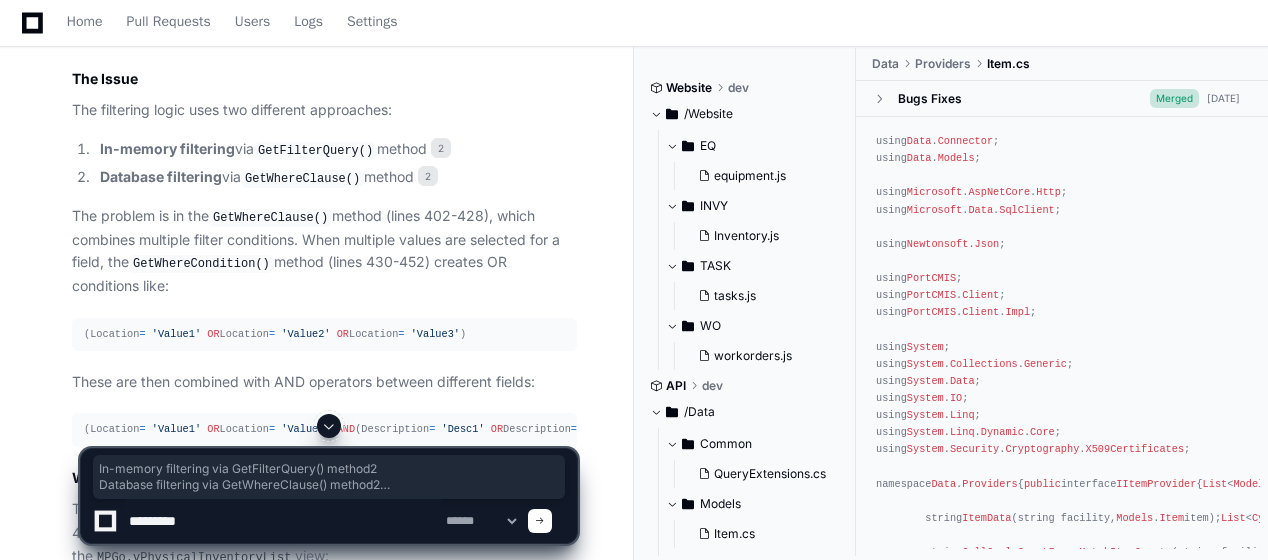 type 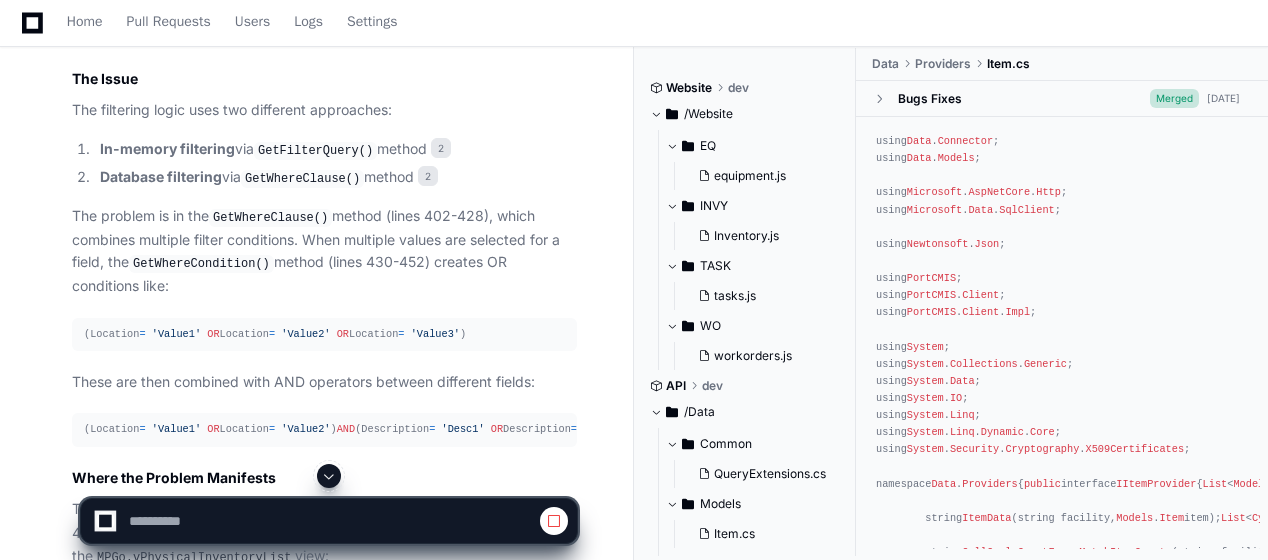 click 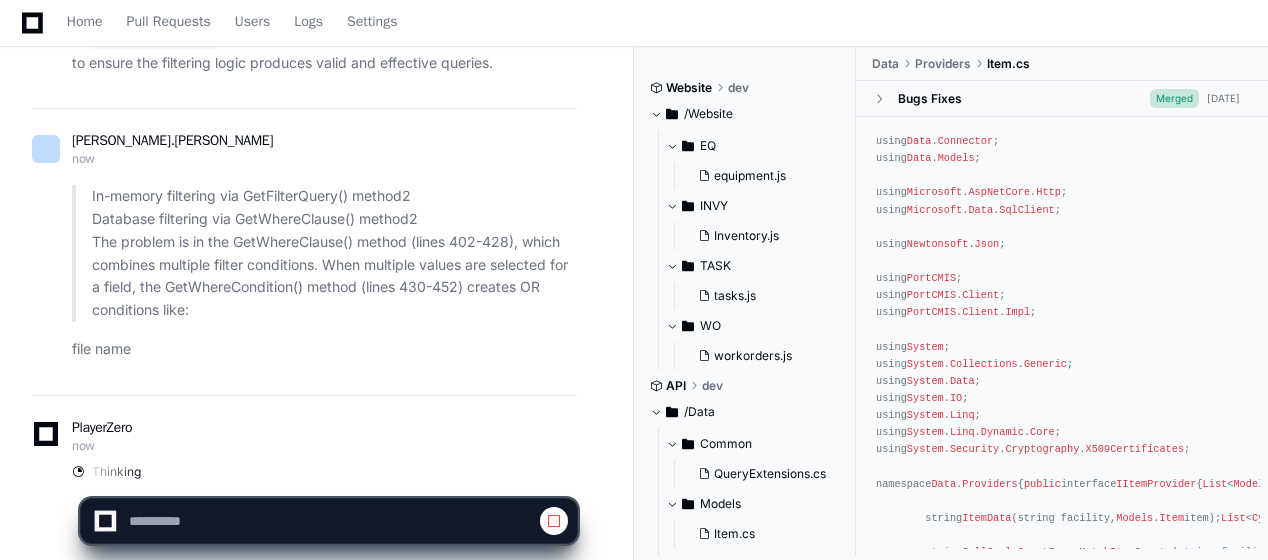 scroll, scrollTop: 3816, scrollLeft: 0, axis: vertical 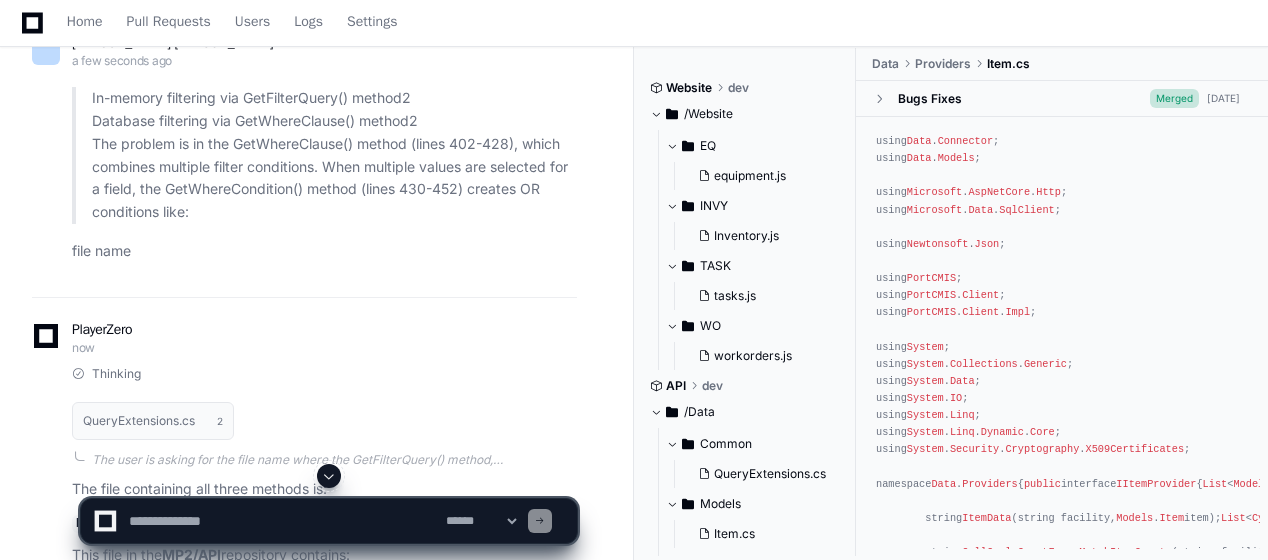 click 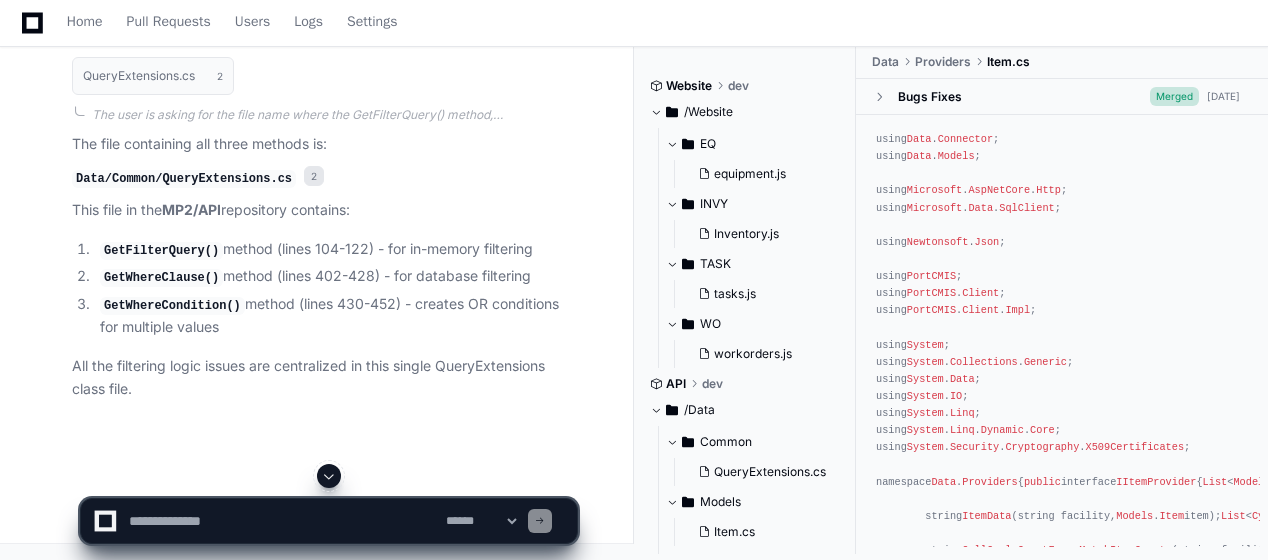 scroll, scrollTop: 4178, scrollLeft: 0, axis: vertical 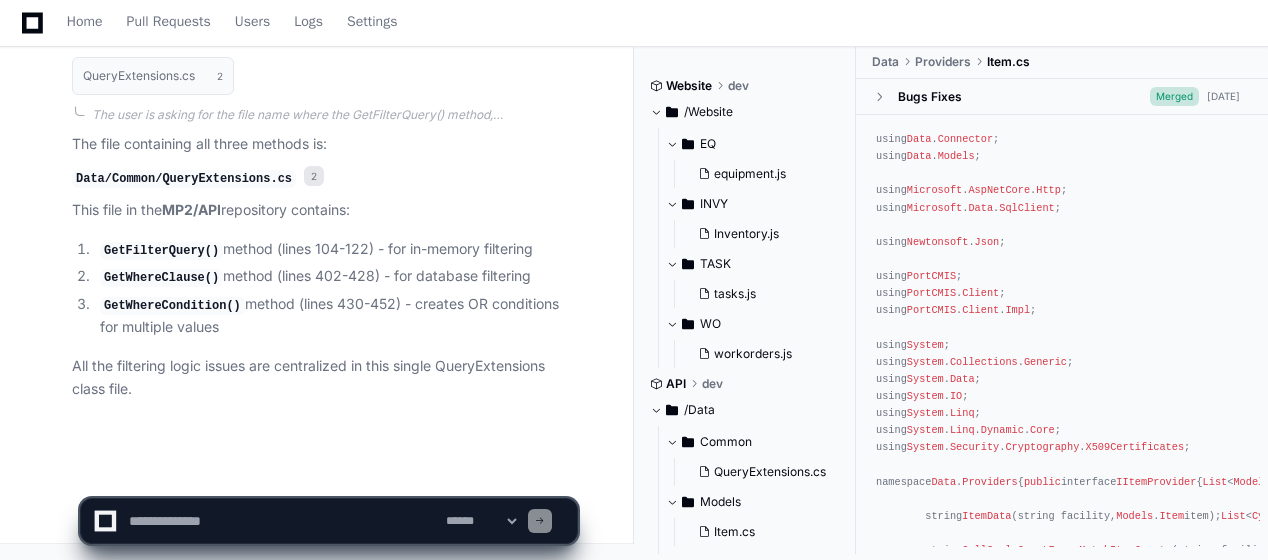 click on "All the filtering logic issues are centralized in this single QueryExtensions class file." 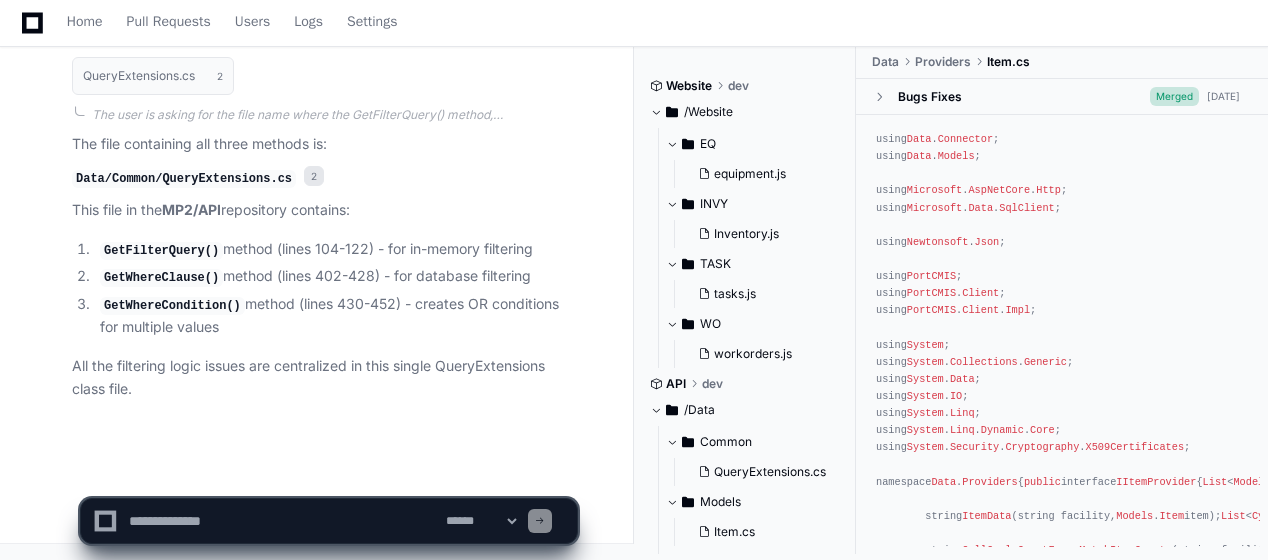click on "GetFilterQuery()  method (lines 104-122) - for in-memory filtering" 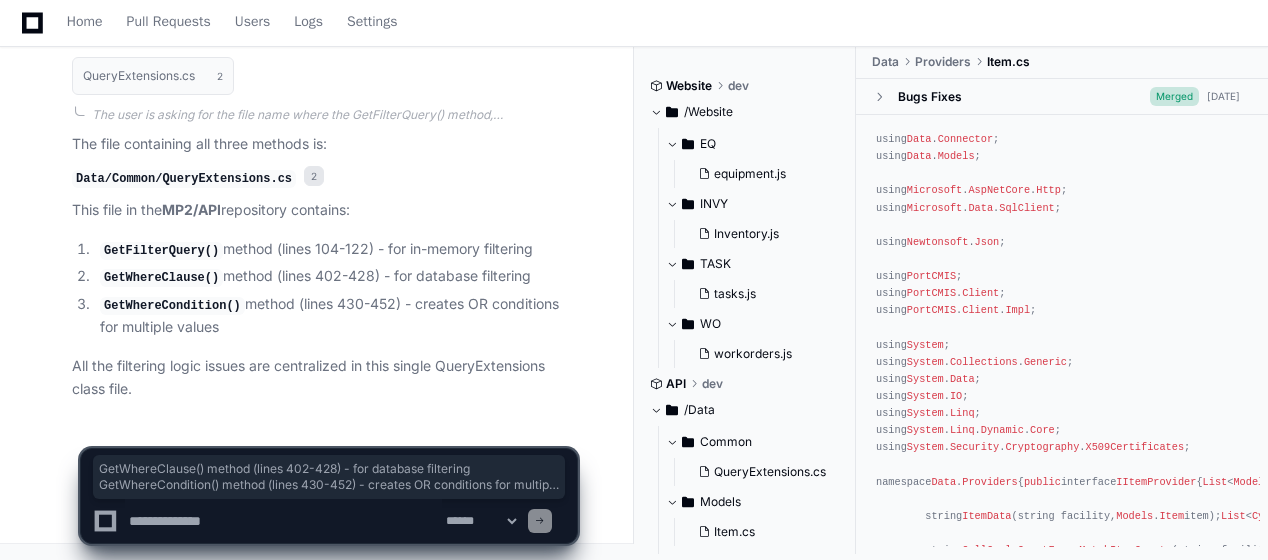 drag, startPoint x: 418, startPoint y: 319, endPoint x: 104, endPoint y: 282, distance: 316.17242 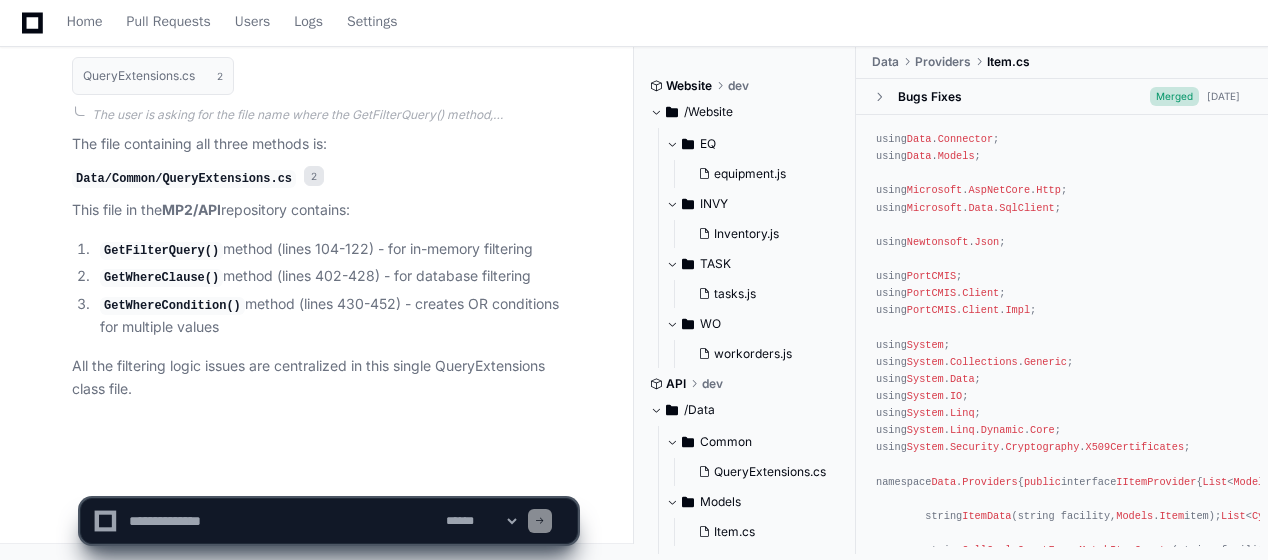 click on "The file containing all three methods is:
Data/Common/QueryExtensions.cs   2
This file in the  MP2/API  repository contains:
GetFilterQuery()  method (lines 104-122) - for in-memory filtering
GetWhereClause()  method (lines 402-428) - for database filtering
GetWhereCondition()  method (lines 430-452) - creates OR conditions for multiple values
All the filtering logic issues are centralized in this single QueryExtensions class file." 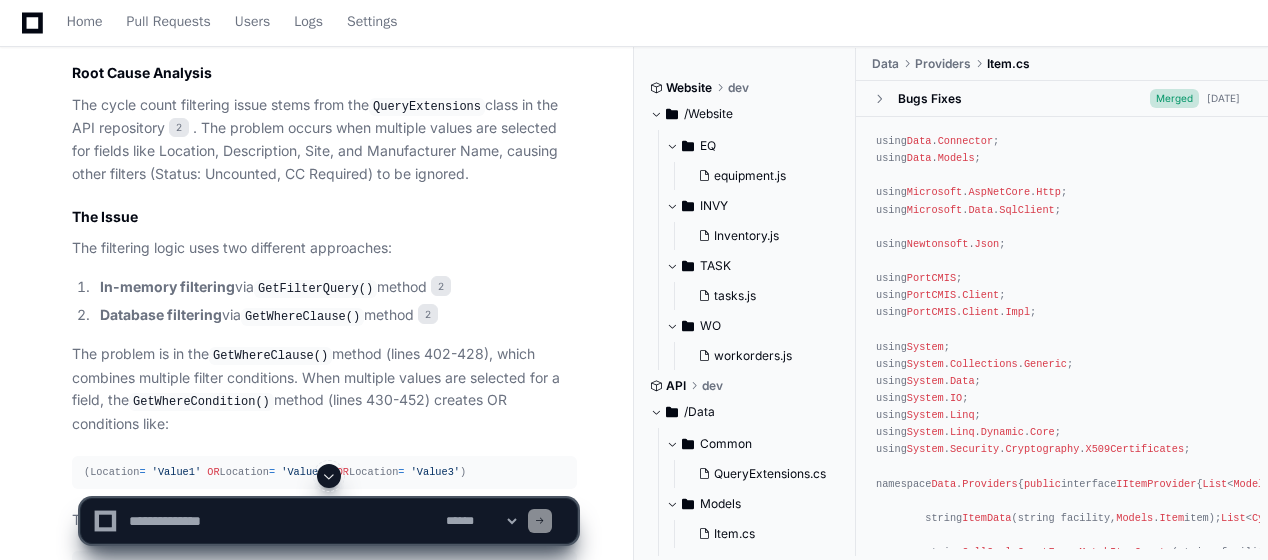 scroll, scrollTop: 1960, scrollLeft: 0, axis: vertical 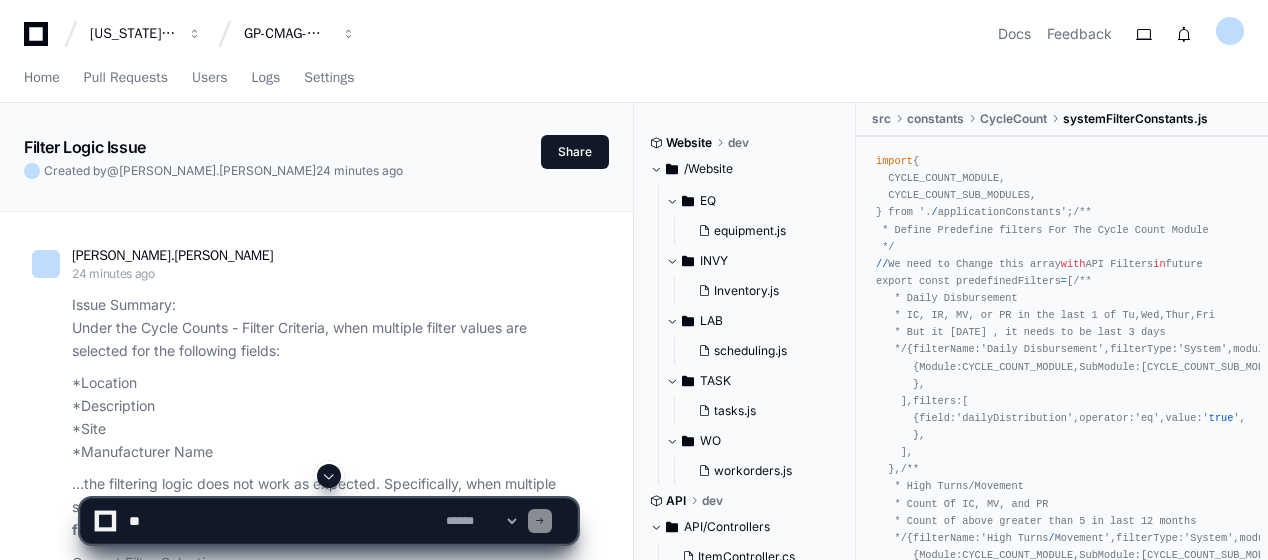 click 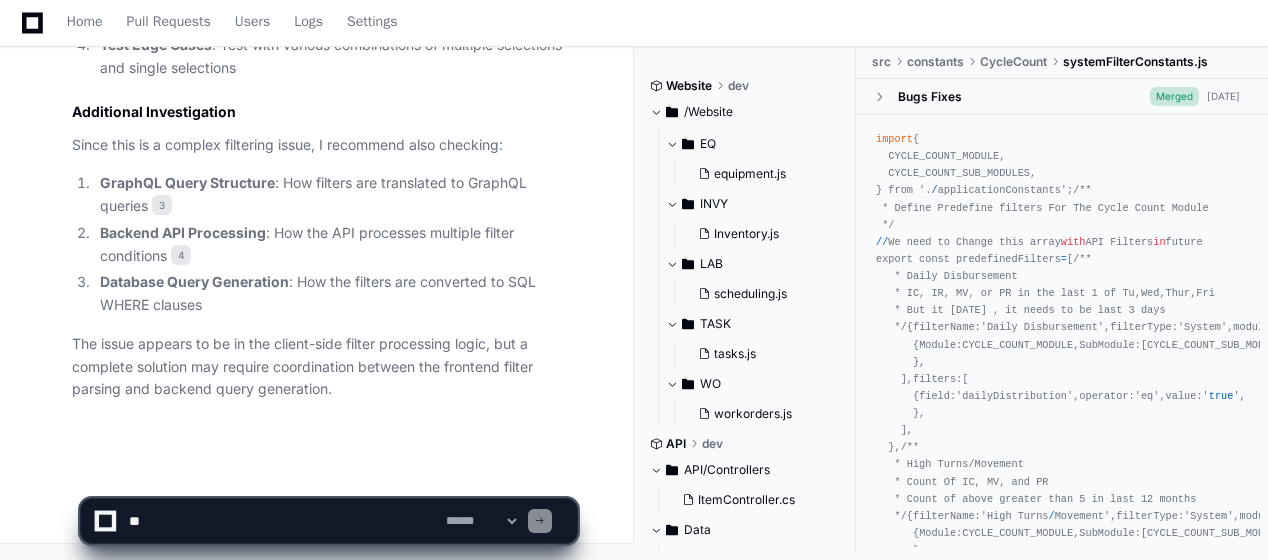scroll, scrollTop: 5285, scrollLeft: 0, axis: vertical 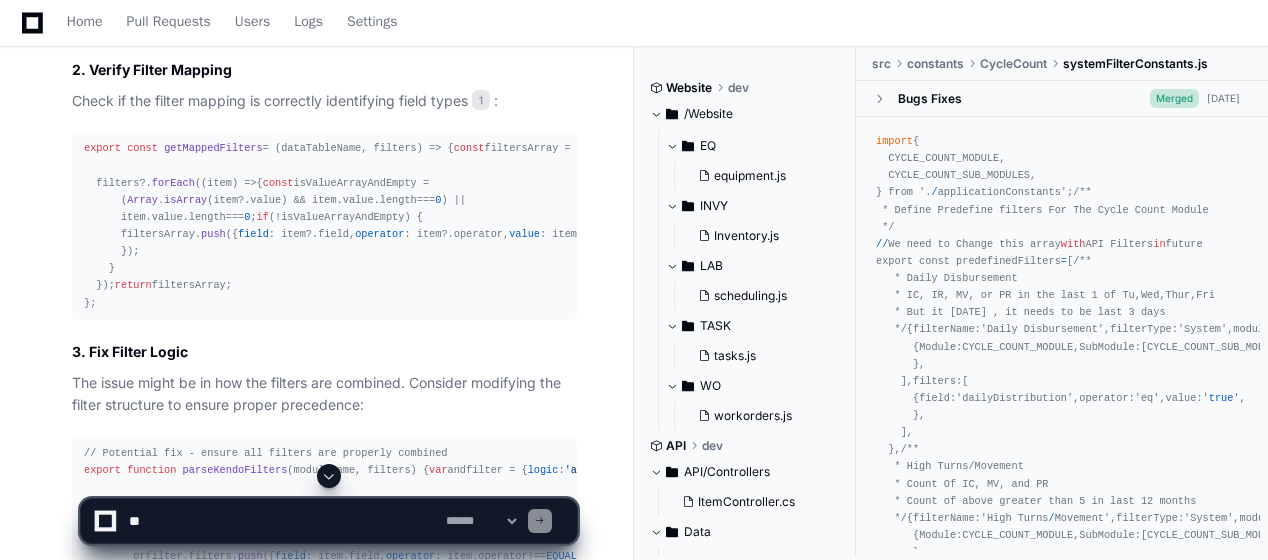 click 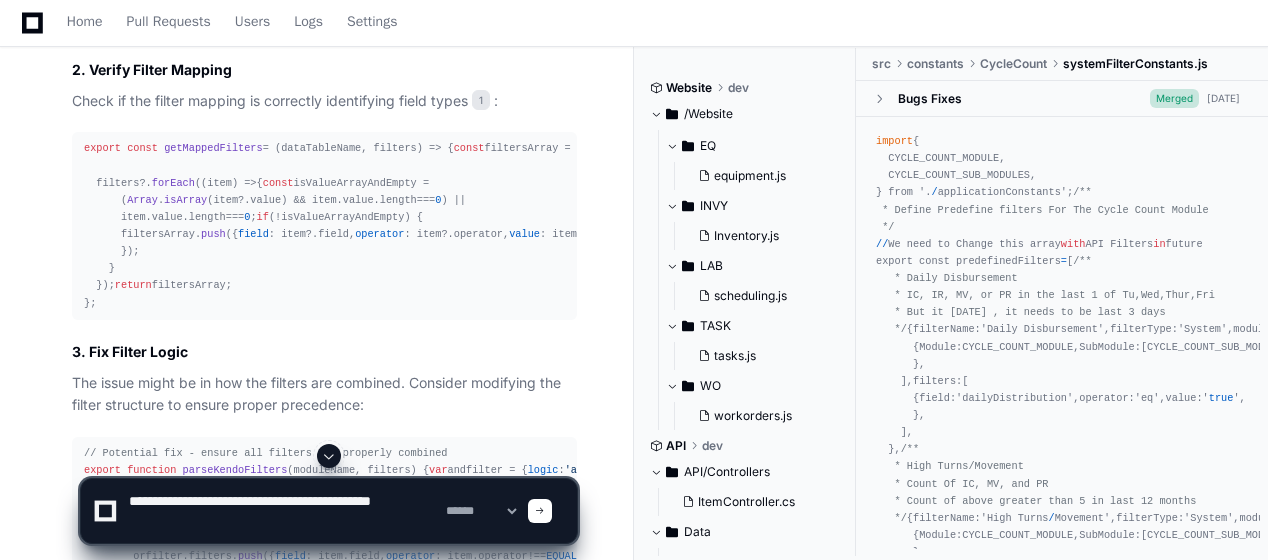 type on "**********" 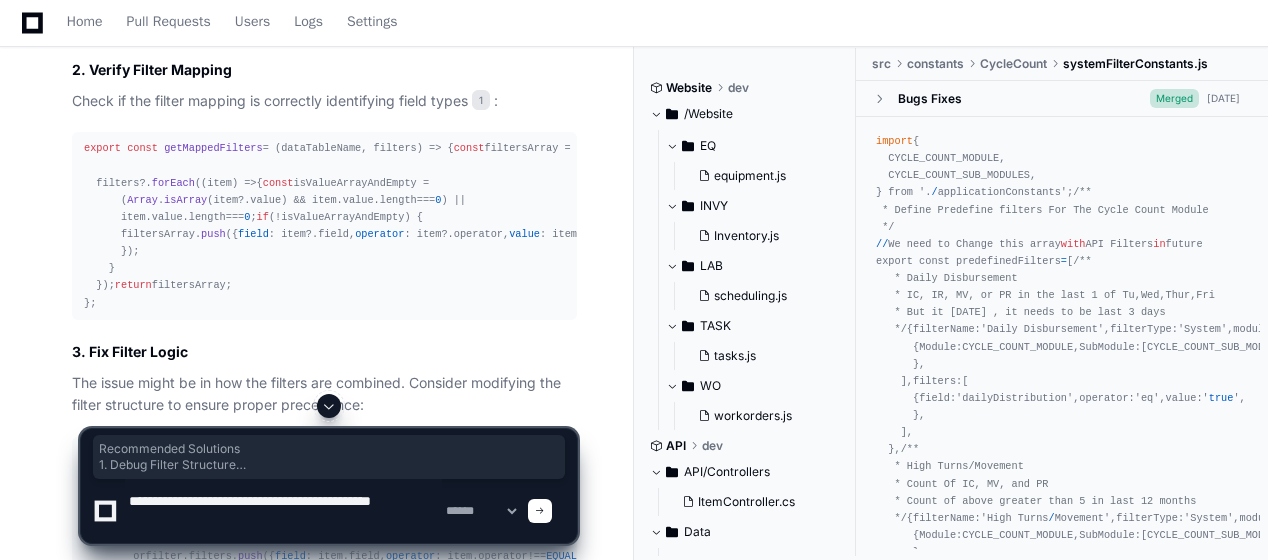 drag, startPoint x: 74, startPoint y: 249, endPoint x: -2, endPoint y: 378, distance: 149.72308 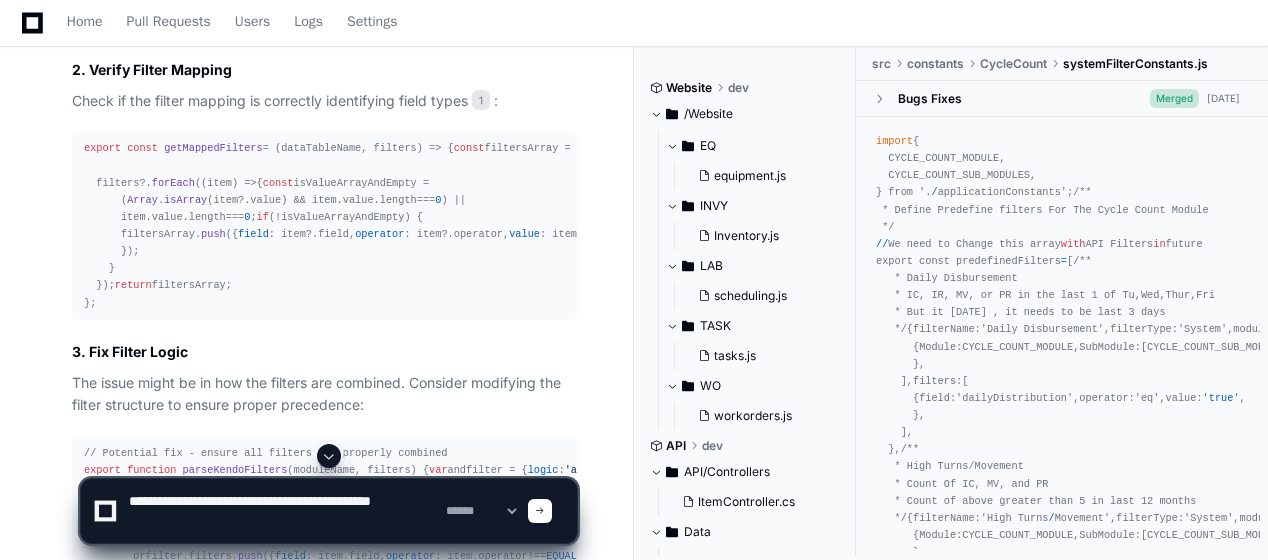 click 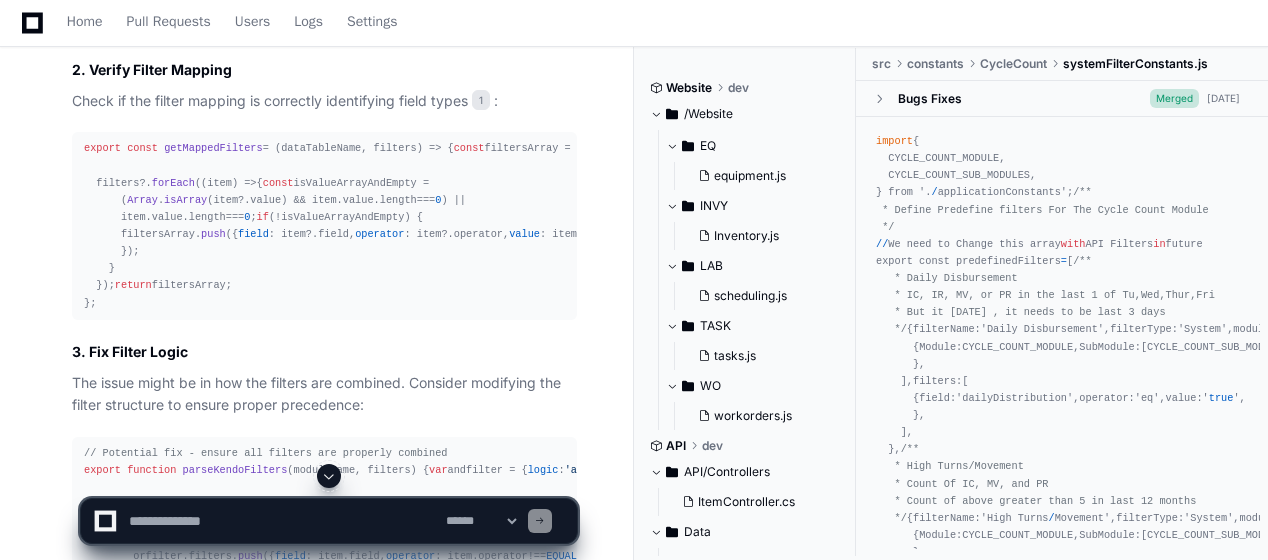 click 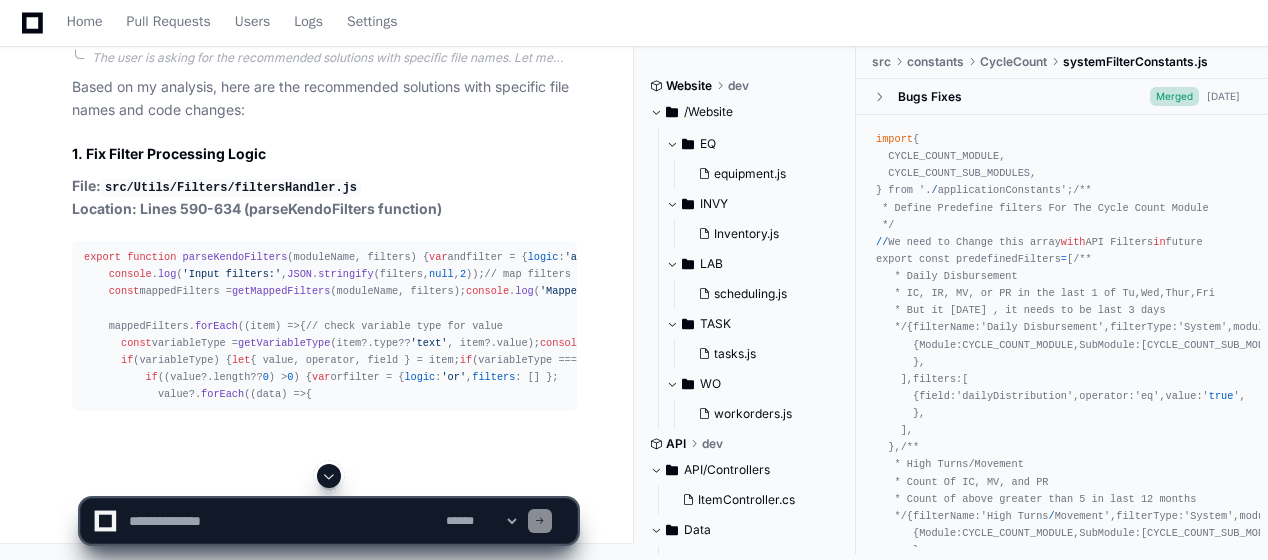 scroll, scrollTop: 6113, scrollLeft: 0, axis: vertical 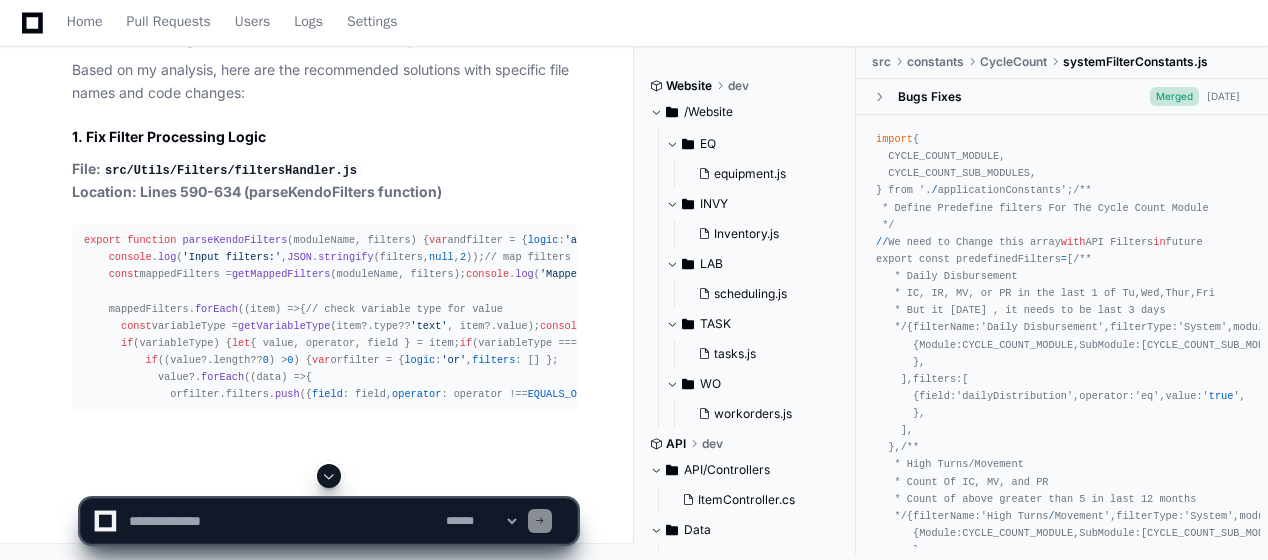 click 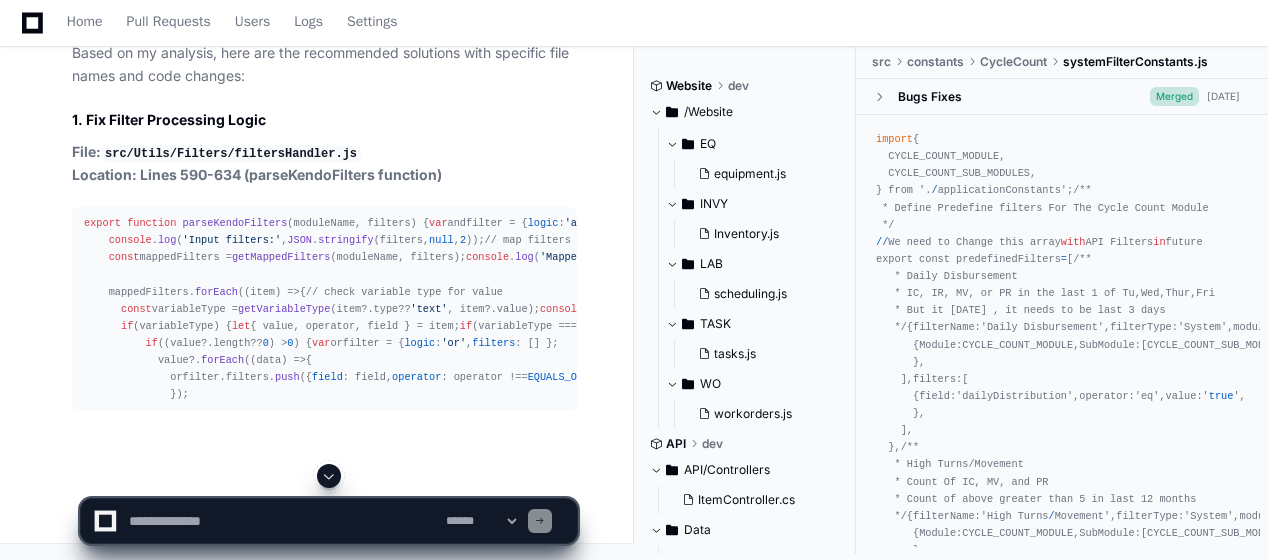 scroll, scrollTop: 6233, scrollLeft: 0, axis: vertical 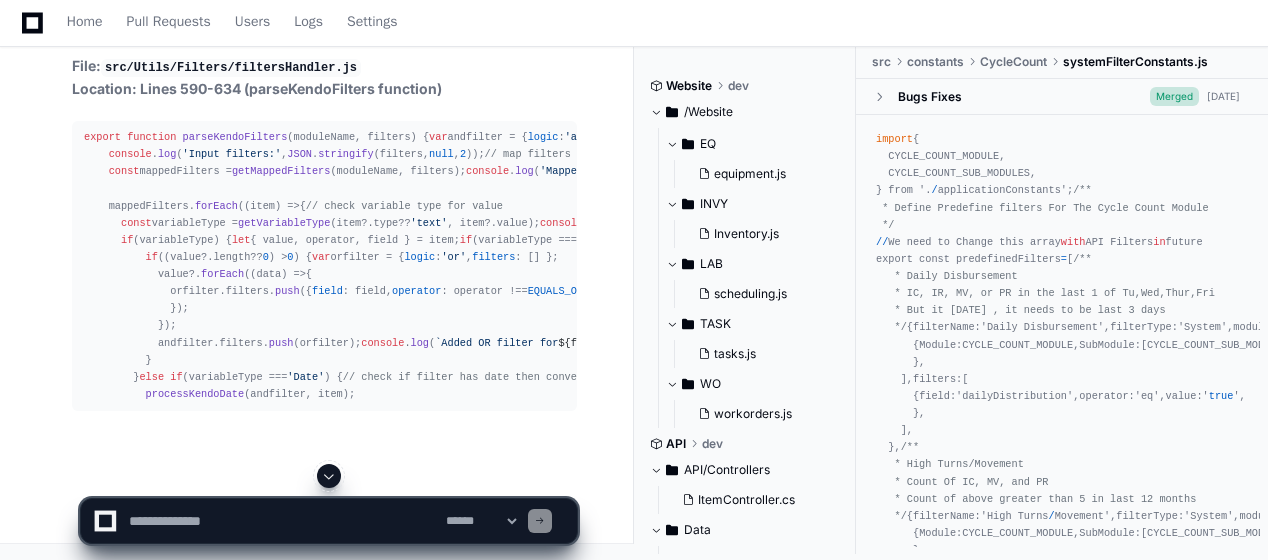 type 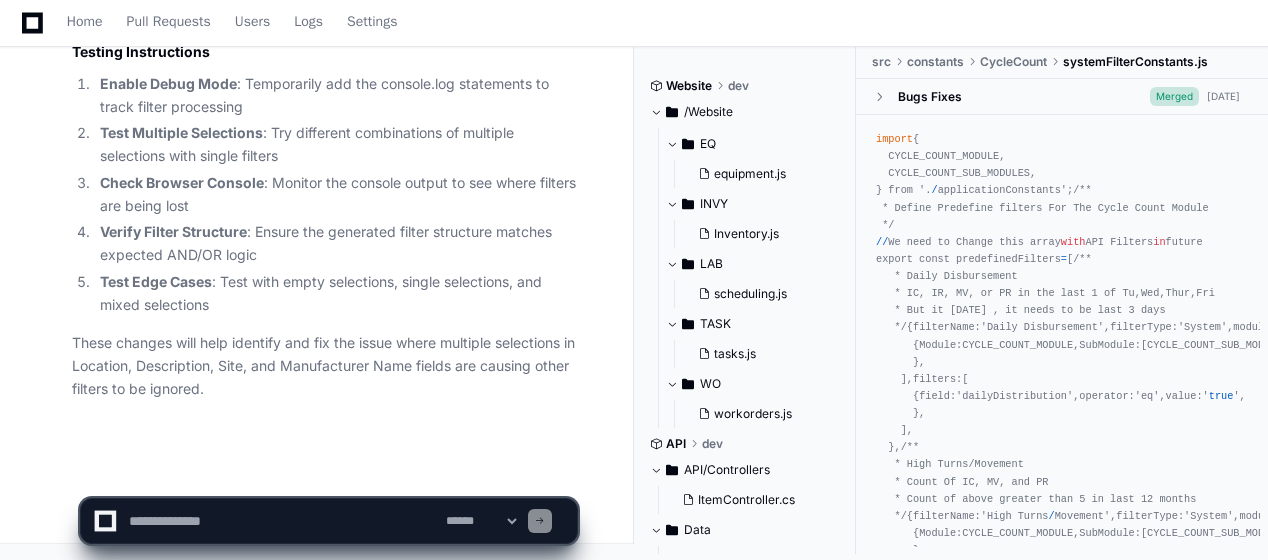 scroll, scrollTop: 13459, scrollLeft: 0, axis: vertical 